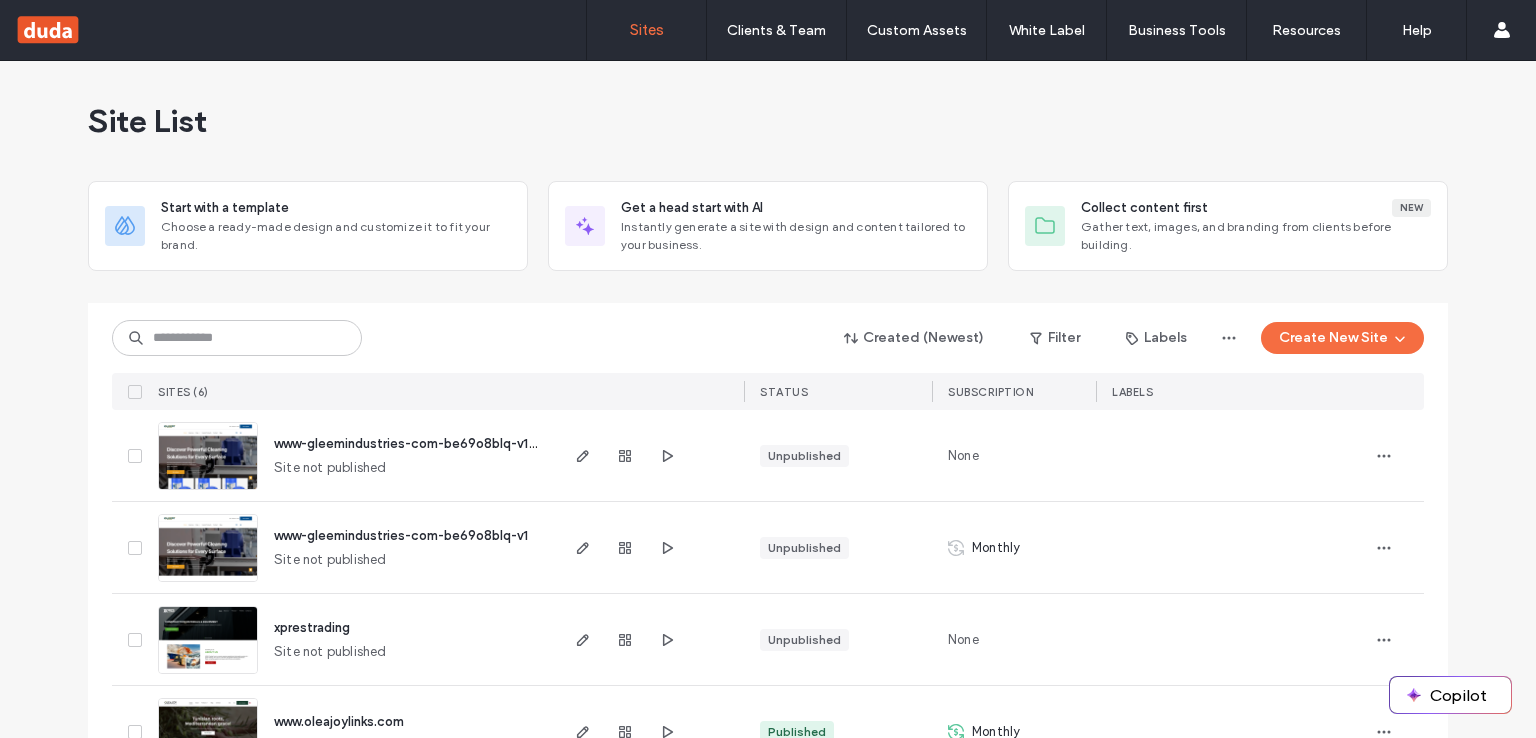 scroll, scrollTop: 0, scrollLeft: 0, axis: both 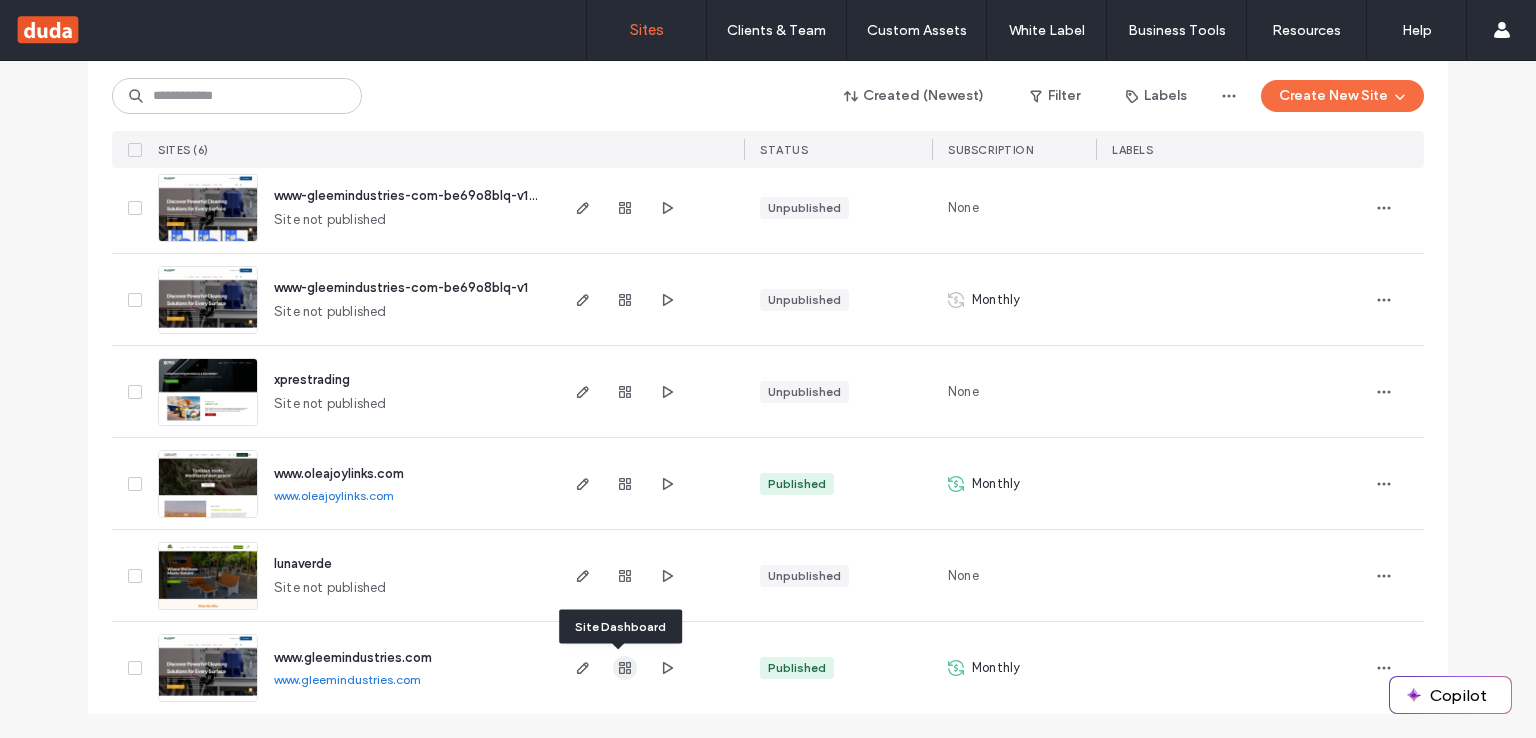 click 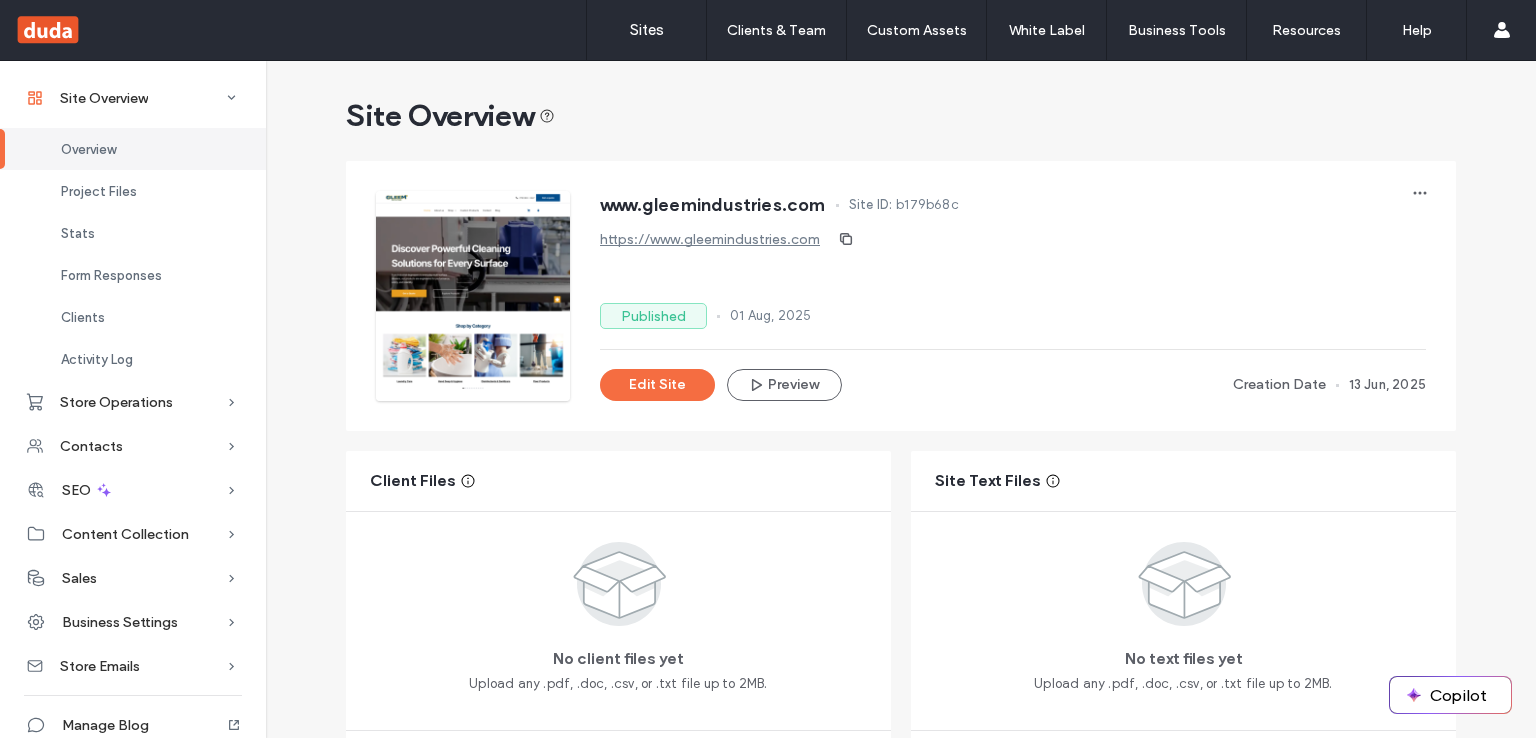 scroll, scrollTop: 69, scrollLeft: 0, axis: vertical 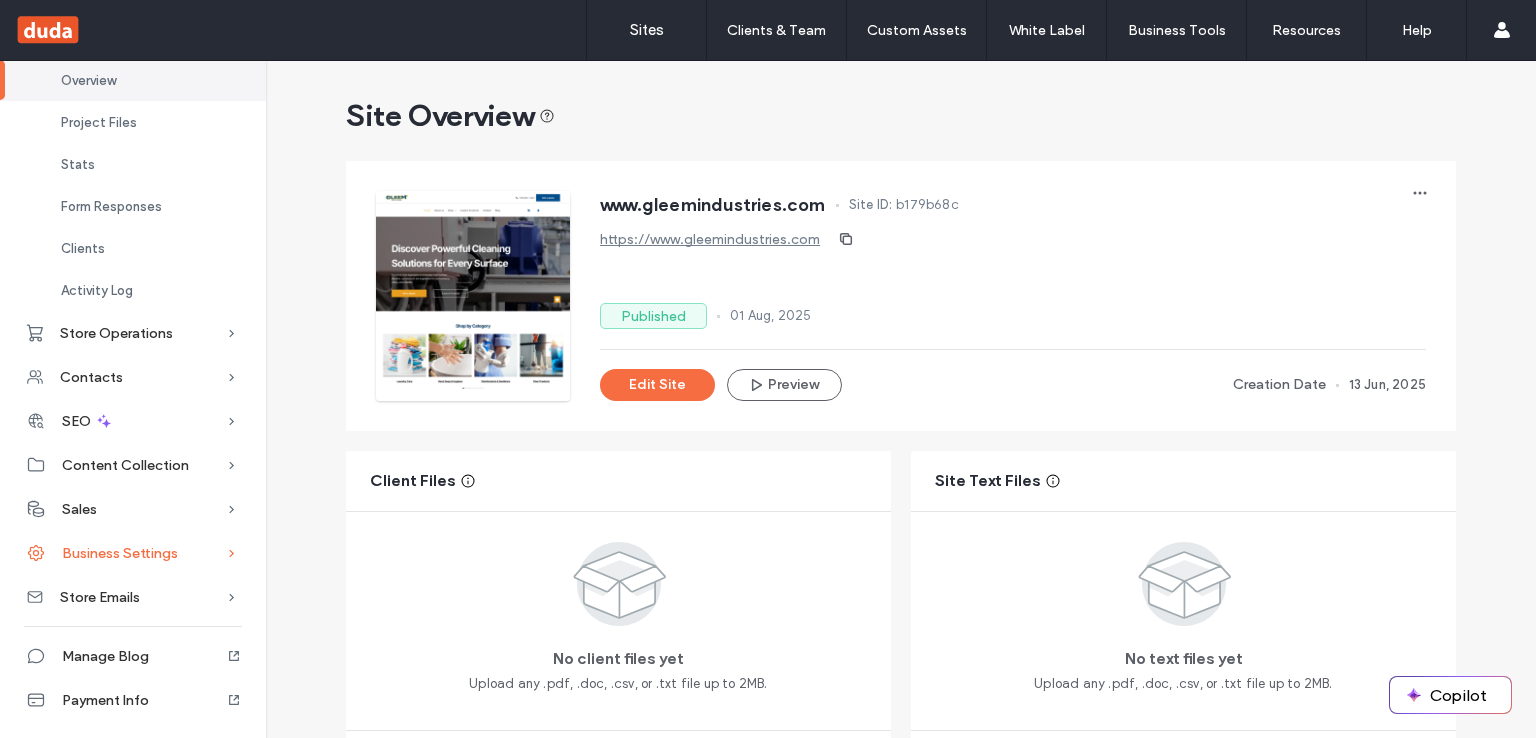 click on "Business Settings" at bounding box center [133, 553] 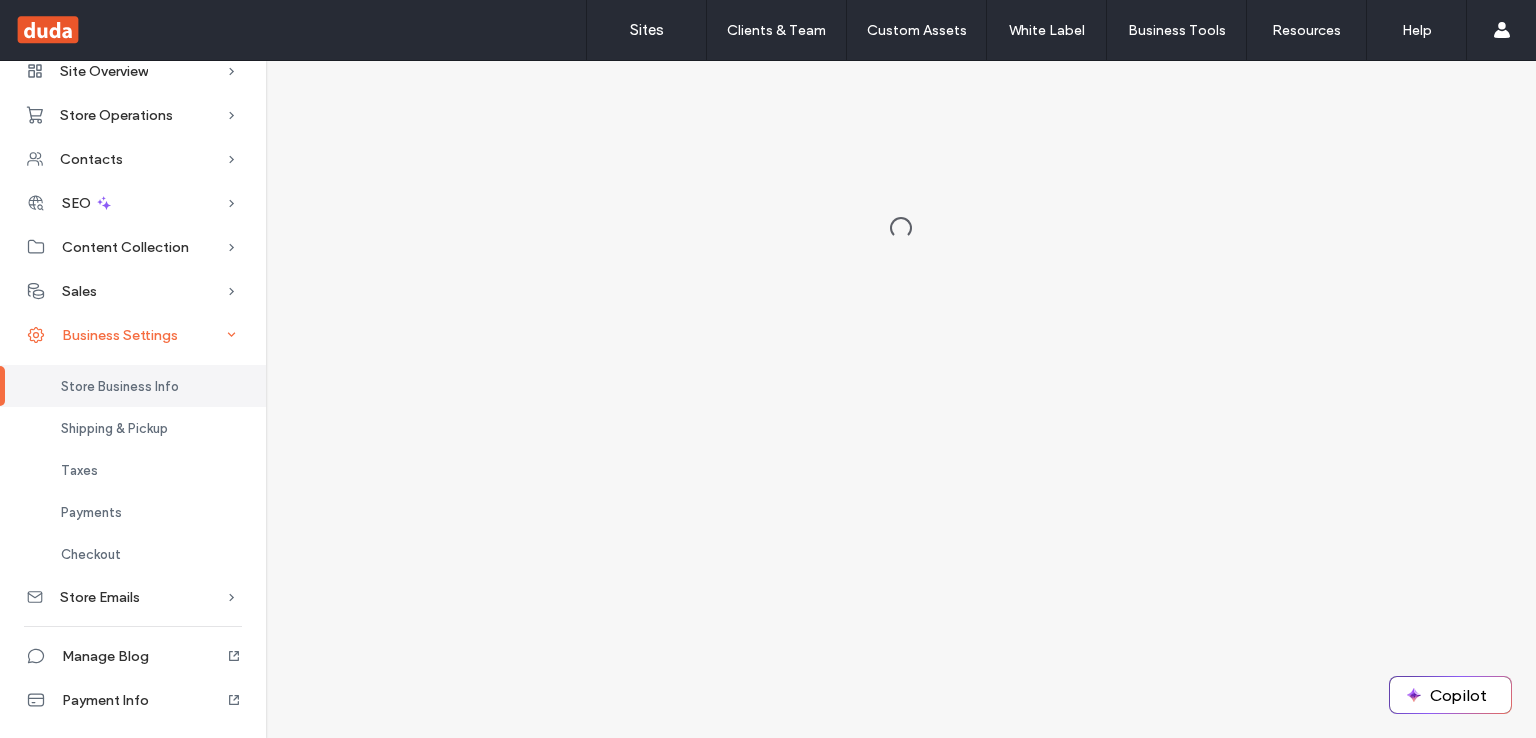 scroll, scrollTop: 0, scrollLeft: 0, axis: both 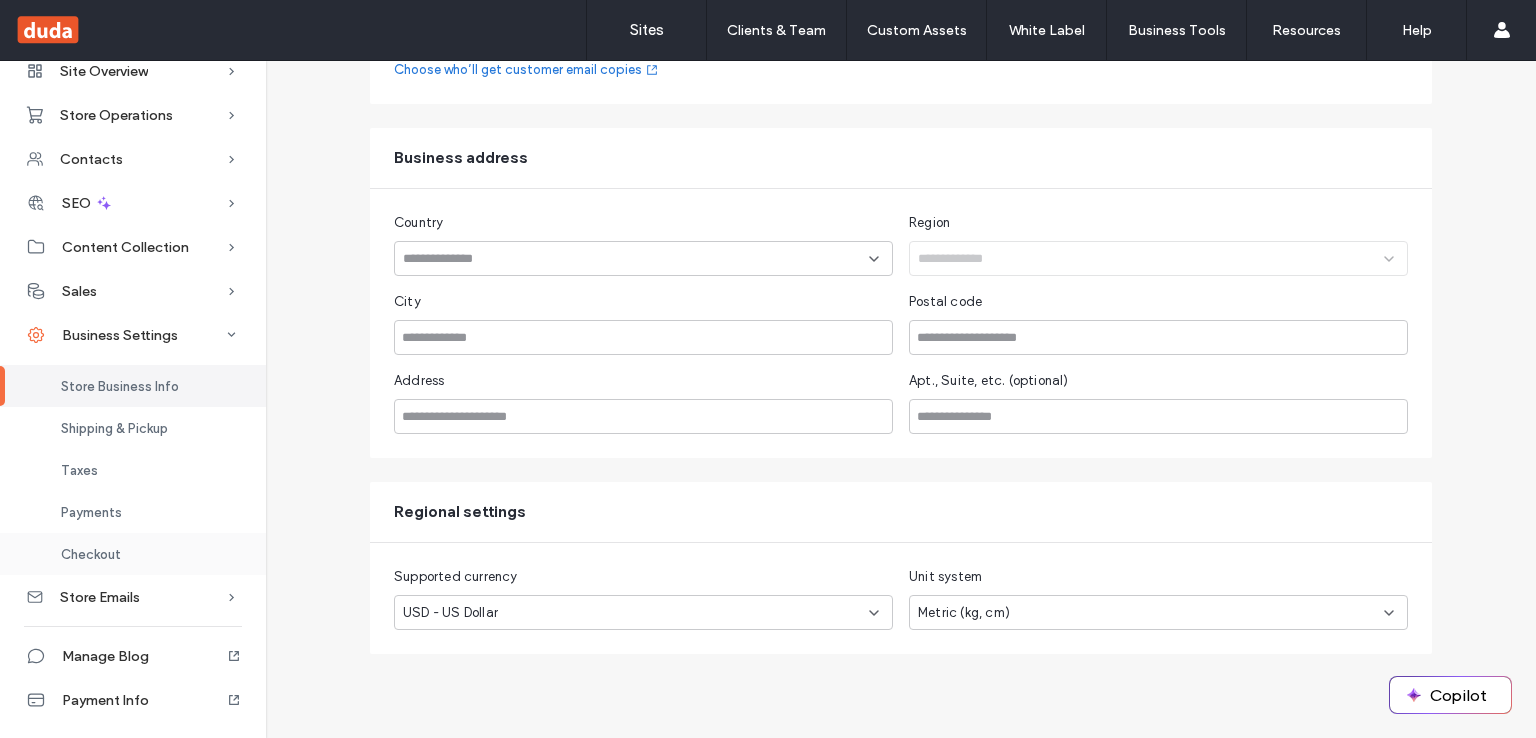 click on "Checkout" at bounding box center (133, 554) 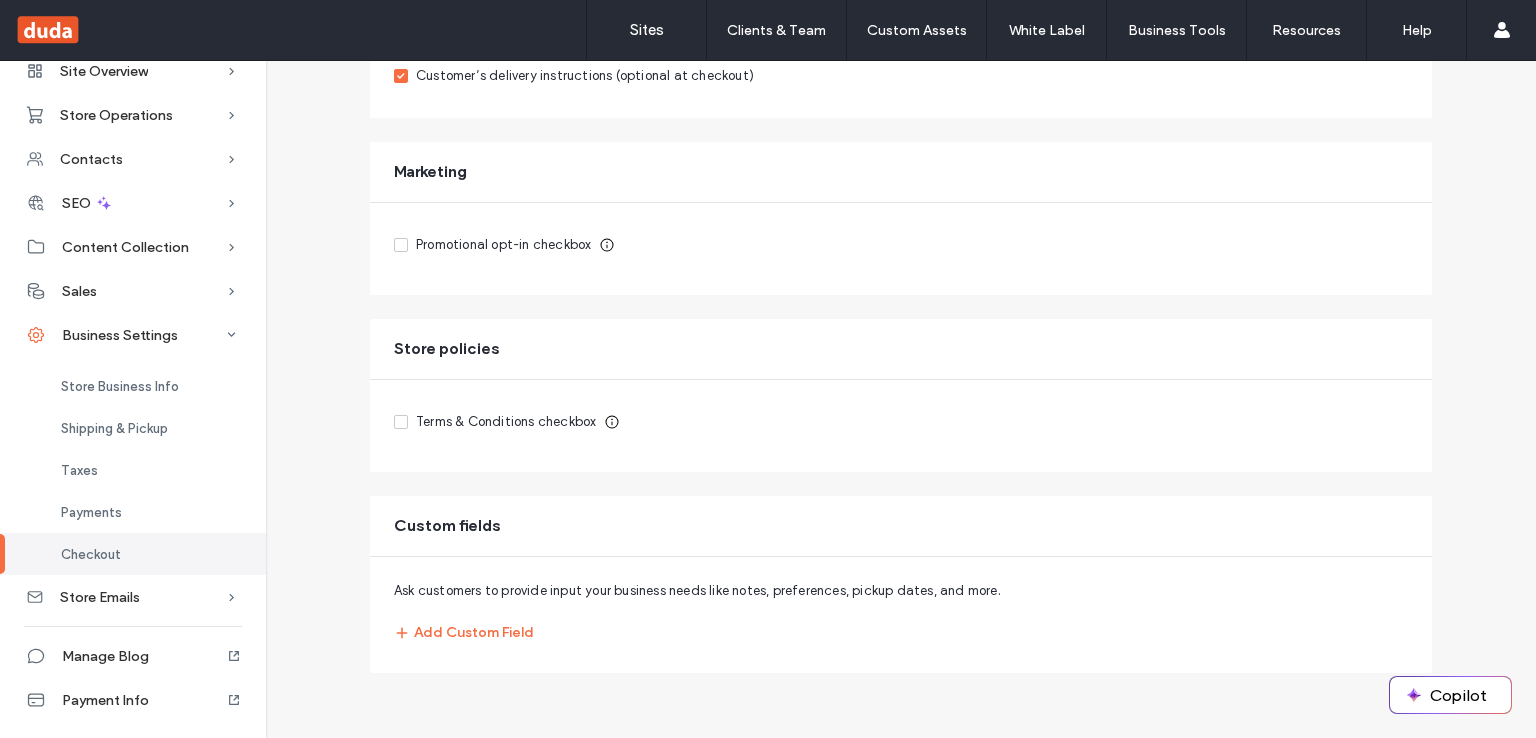 scroll, scrollTop: 655, scrollLeft: 0, axis: vertical 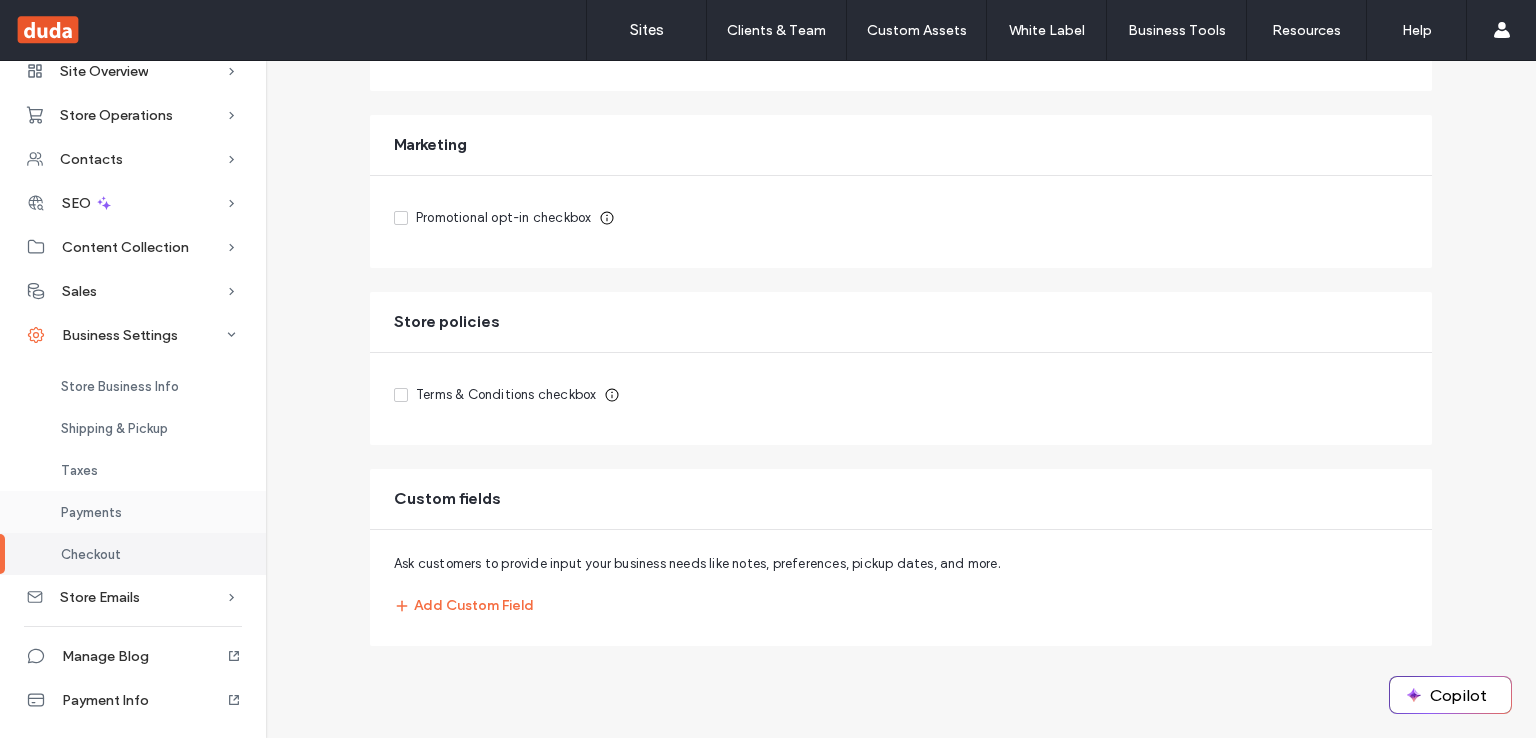 click on "Payments" at bounding box center (91, 512) 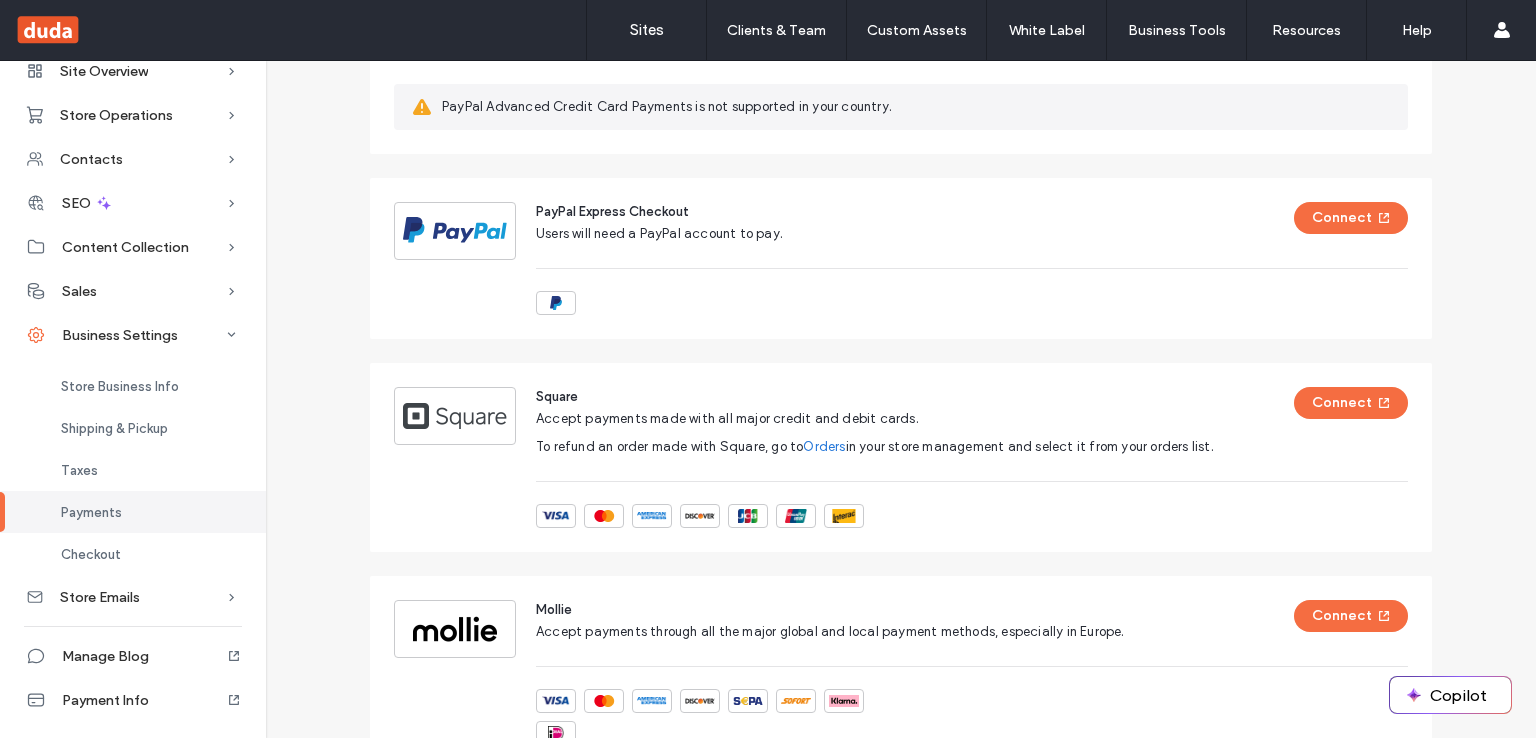 scroll, scrollTop: 1268, scrollLeft: 0, axis: vertical 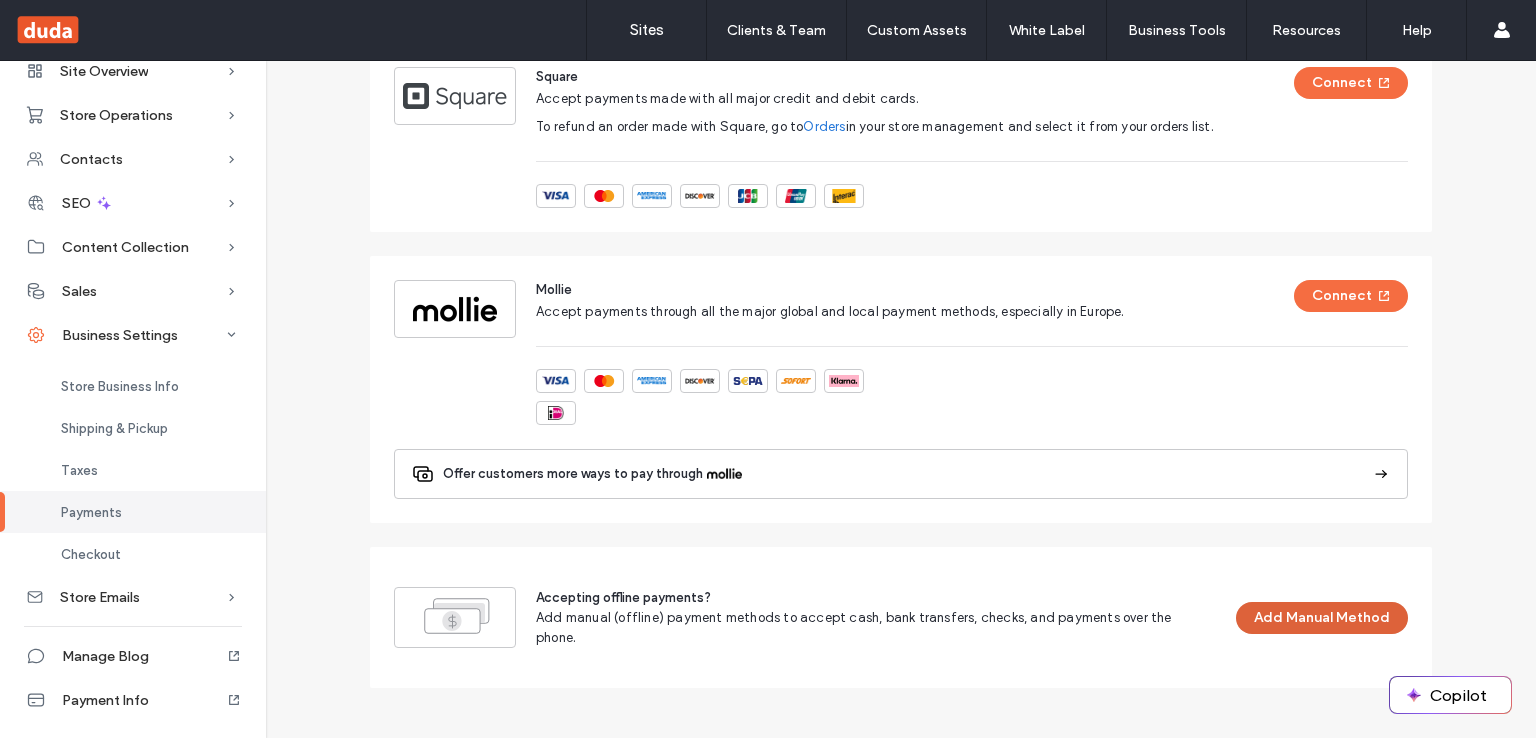 click on "Add Manual Method" at bounding box center (1322, 618) 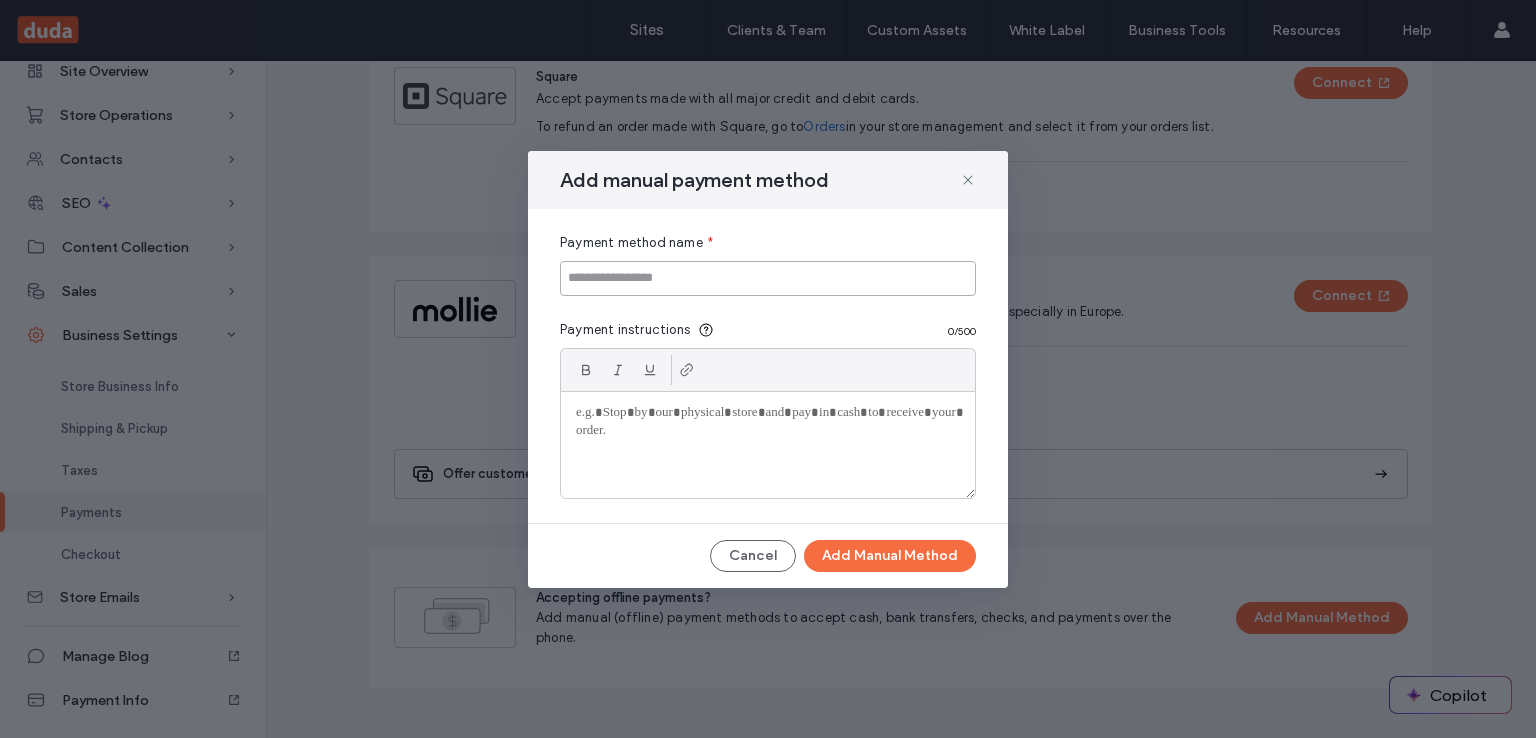 click at bounding box center [768, 278] 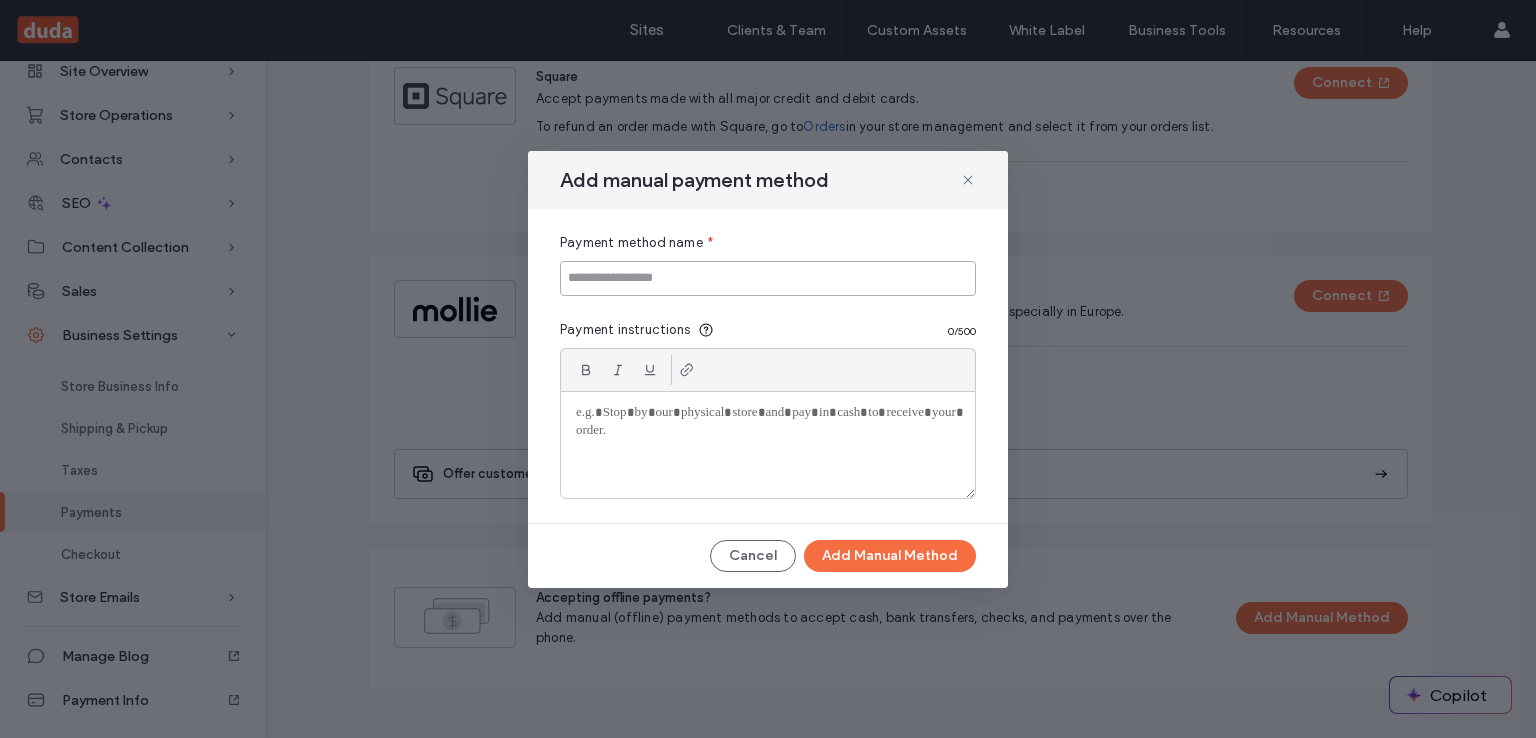 click at bounding box center [768, 278] 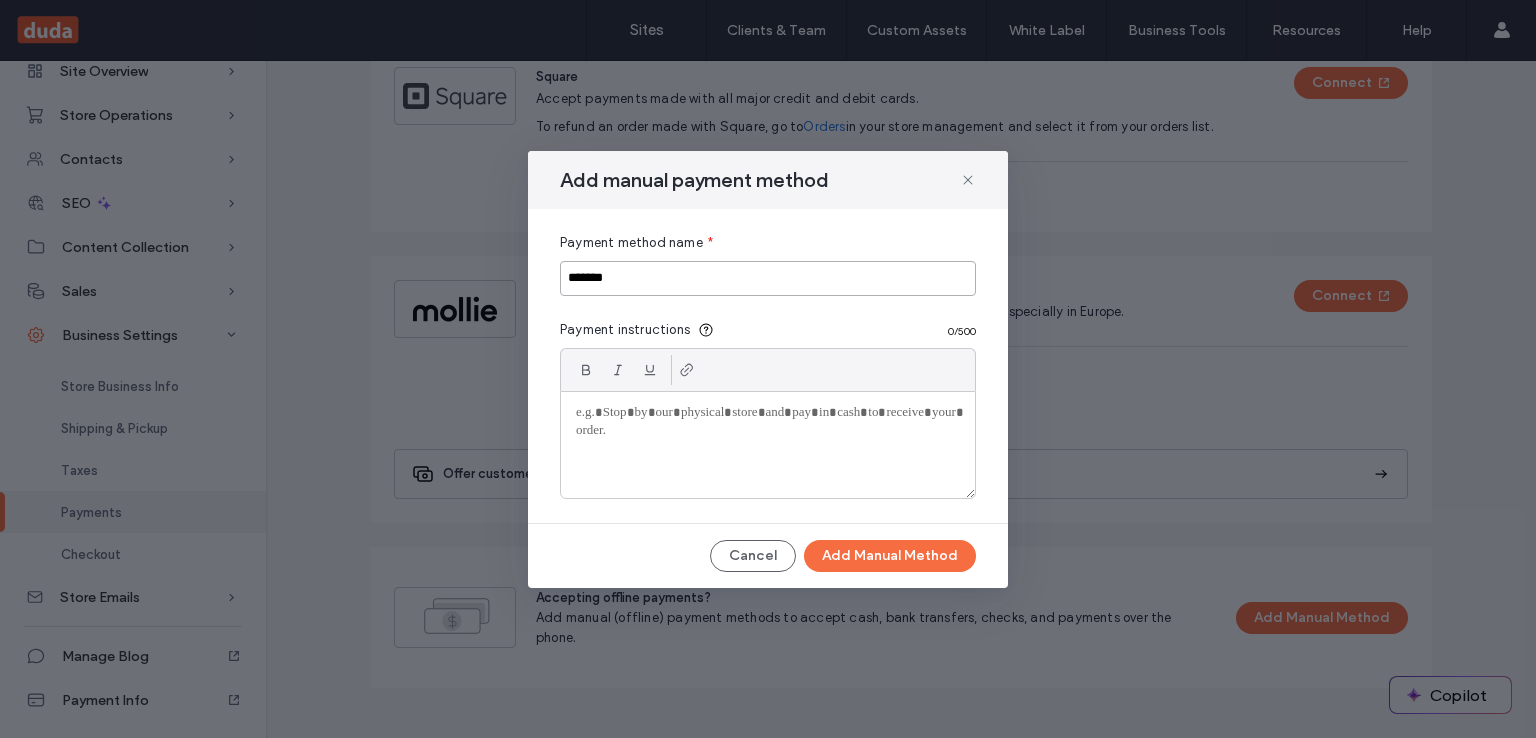 drag, startPoint x: 644, startPoint y: 277, endPoint x: 490, endPoint y: 265, distance: 154.46683 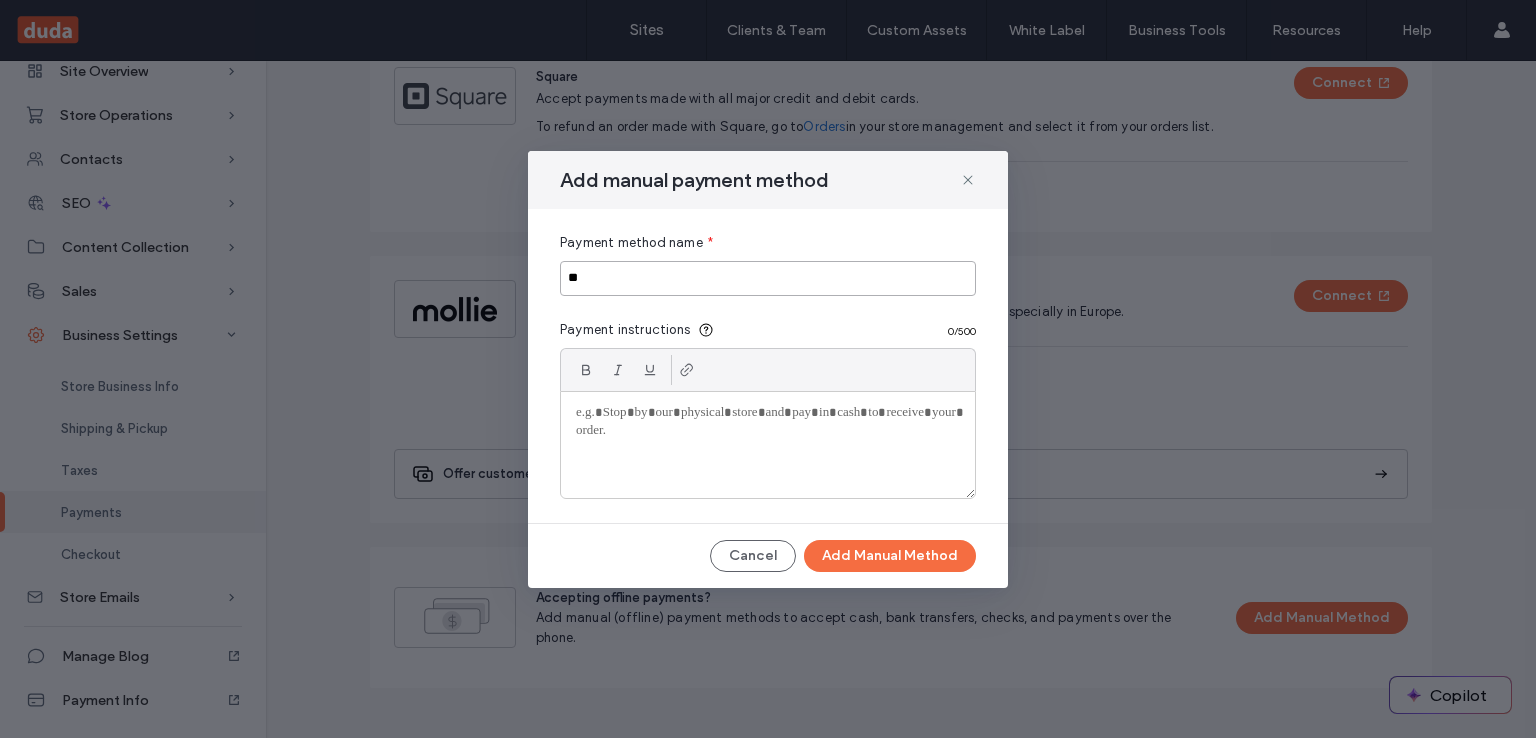 type on "*" 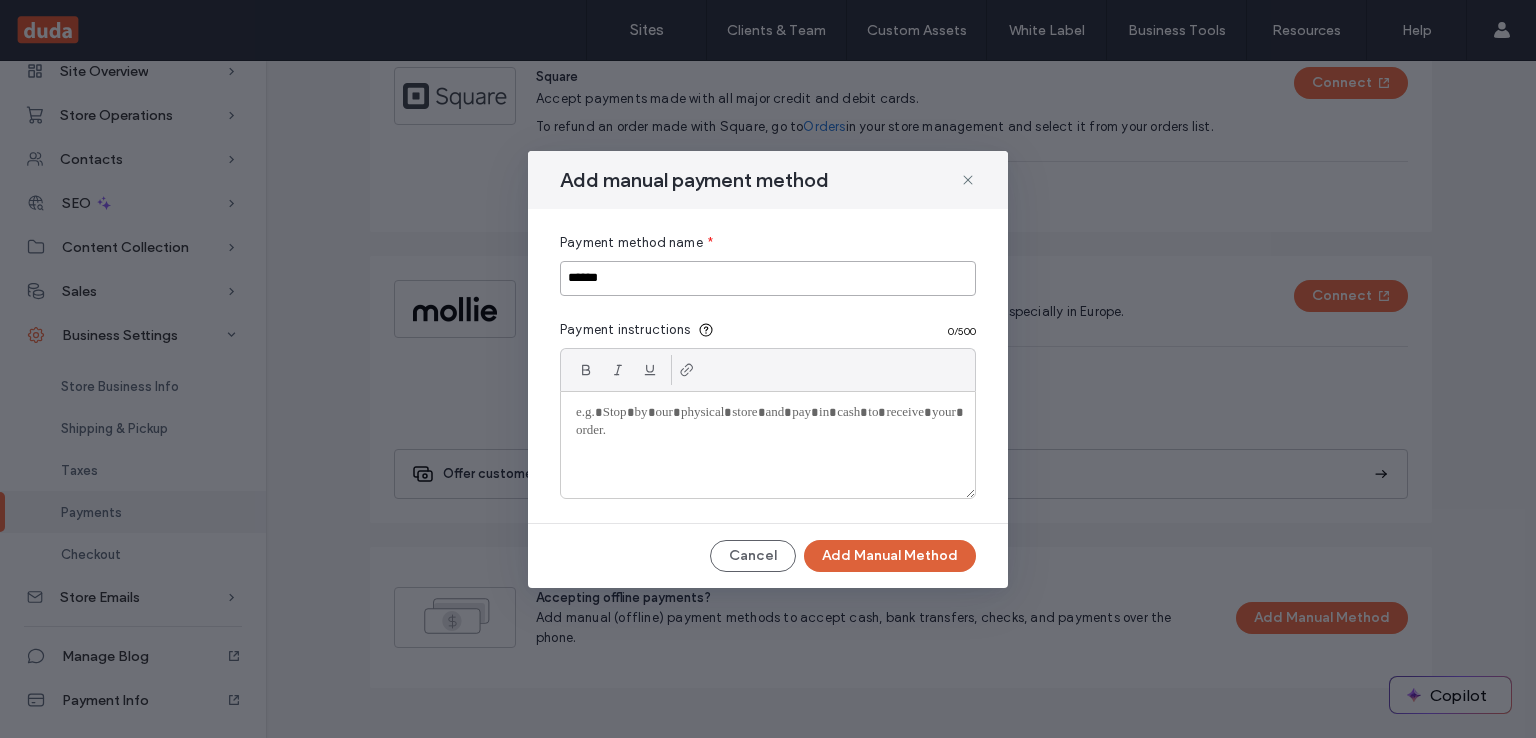 type on "******" 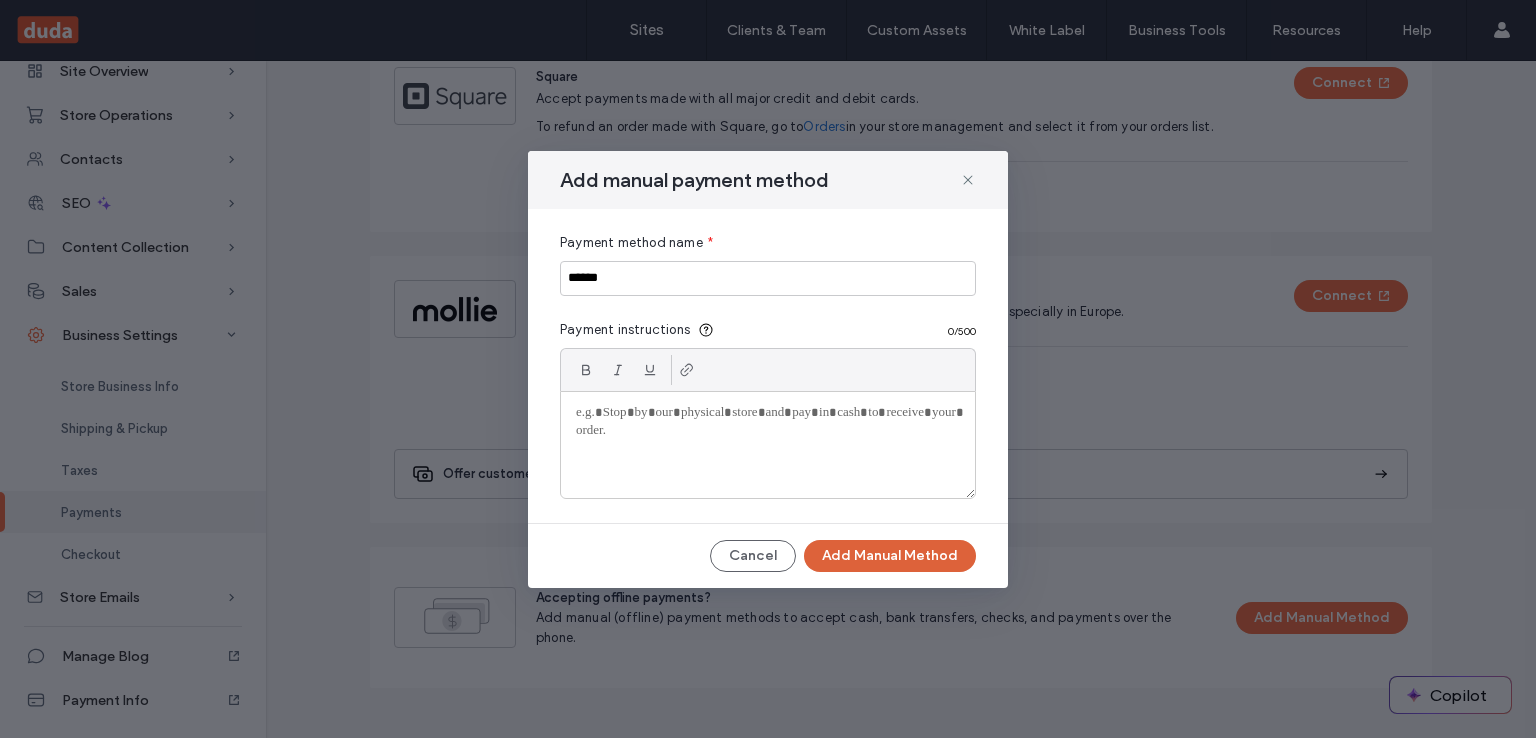 click on "Add Manual Method" at bounding box center (890, 556) 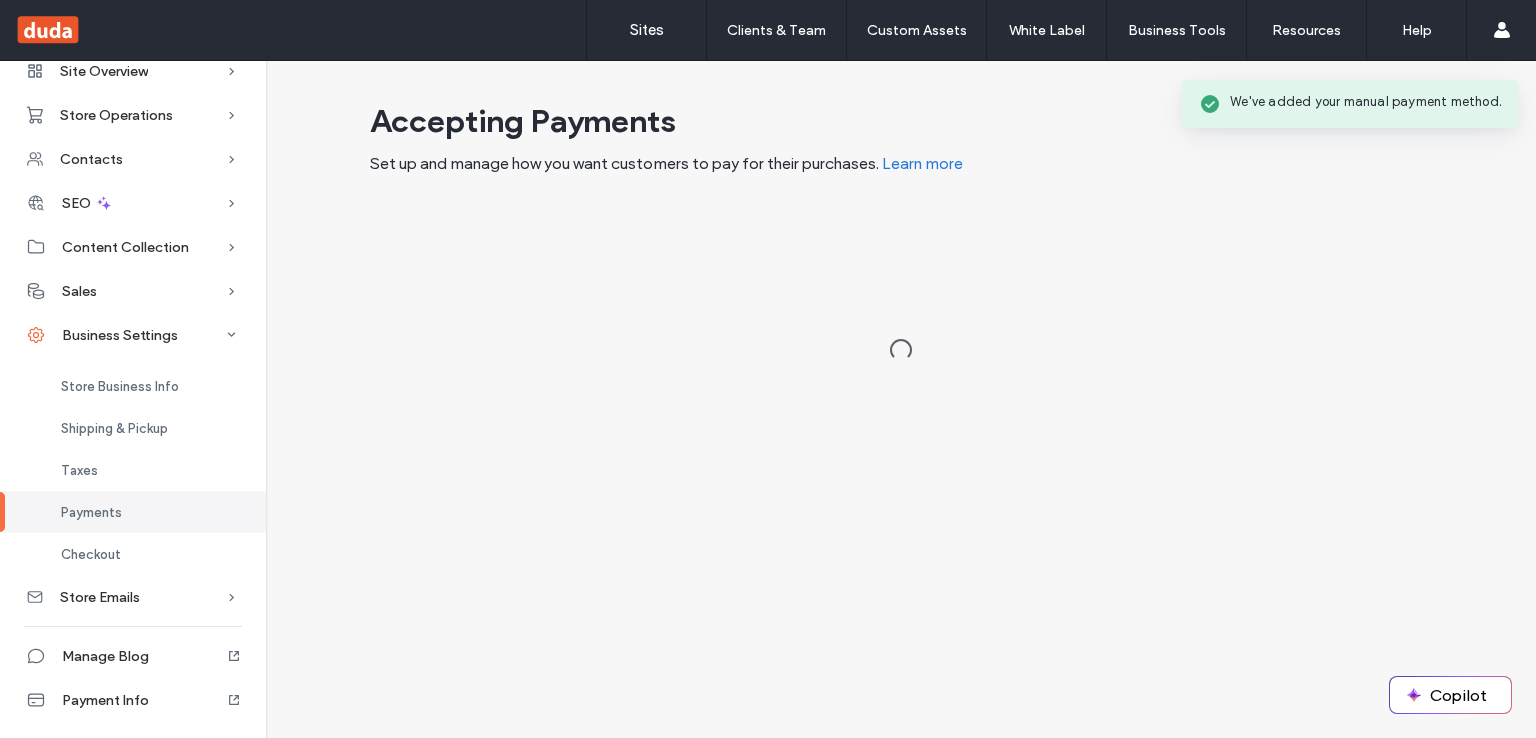 scroll, scrollTop: 0, scrollLeft: 0, axis: both 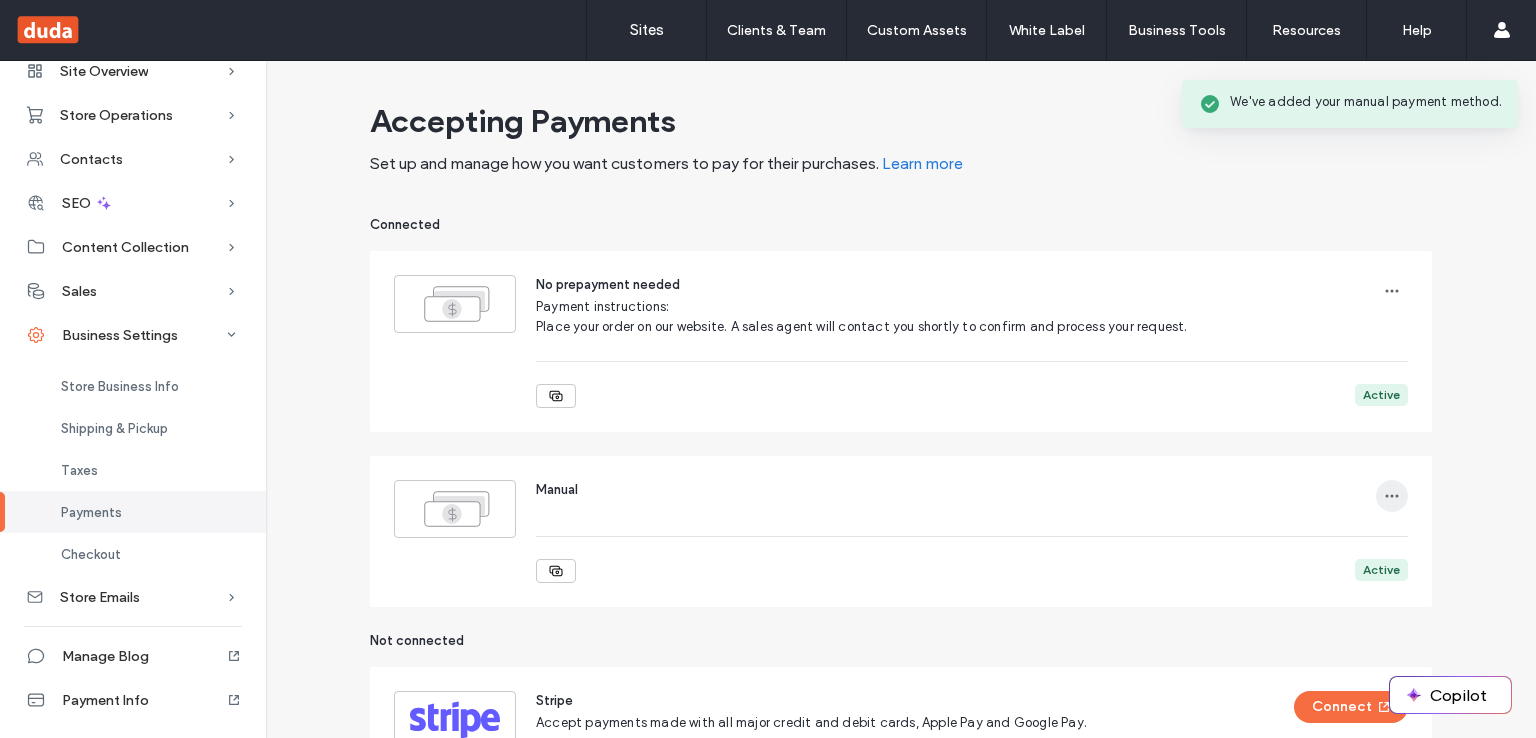 click at bounding box center (1392, 496) 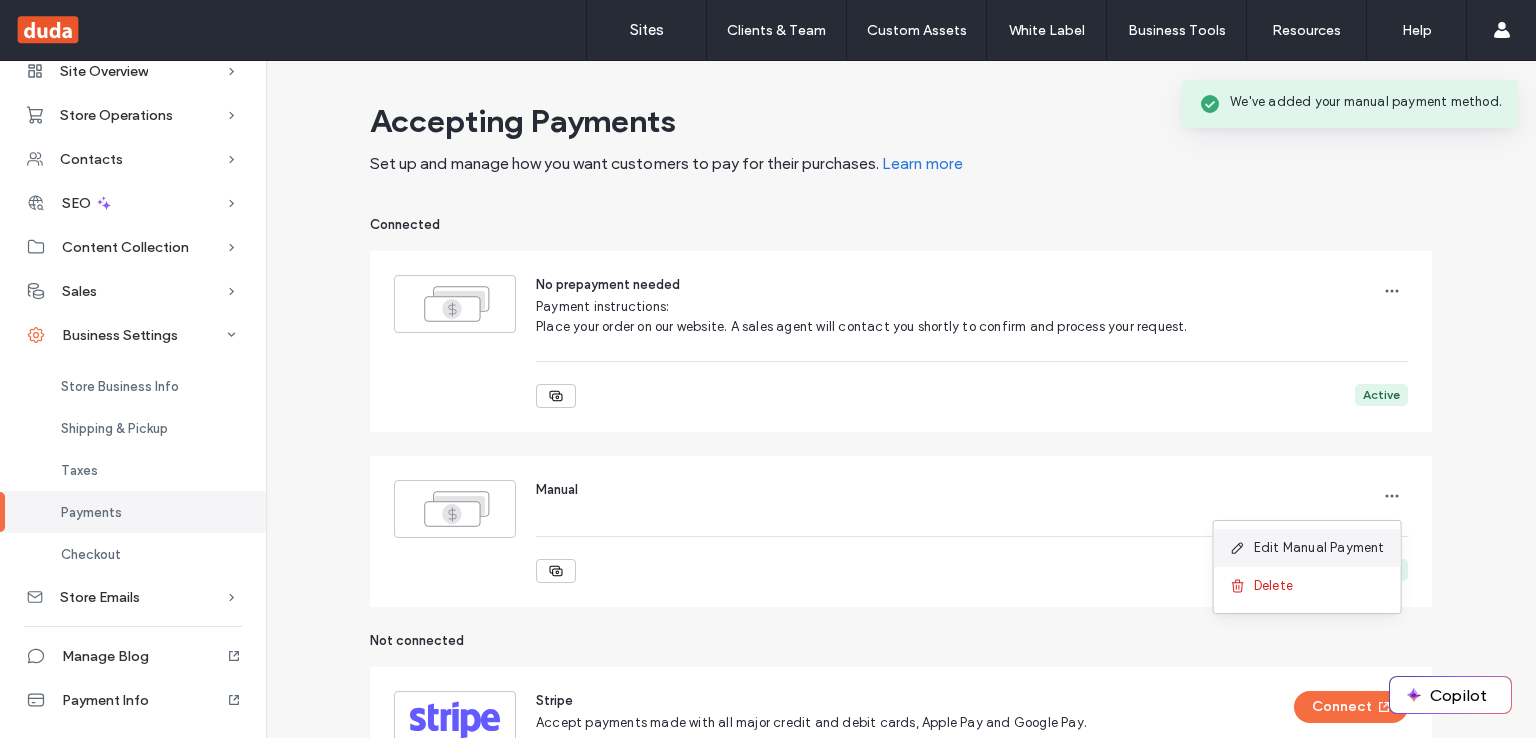 click on "Edit Manual Payment" at bounding box center (1319, 548) 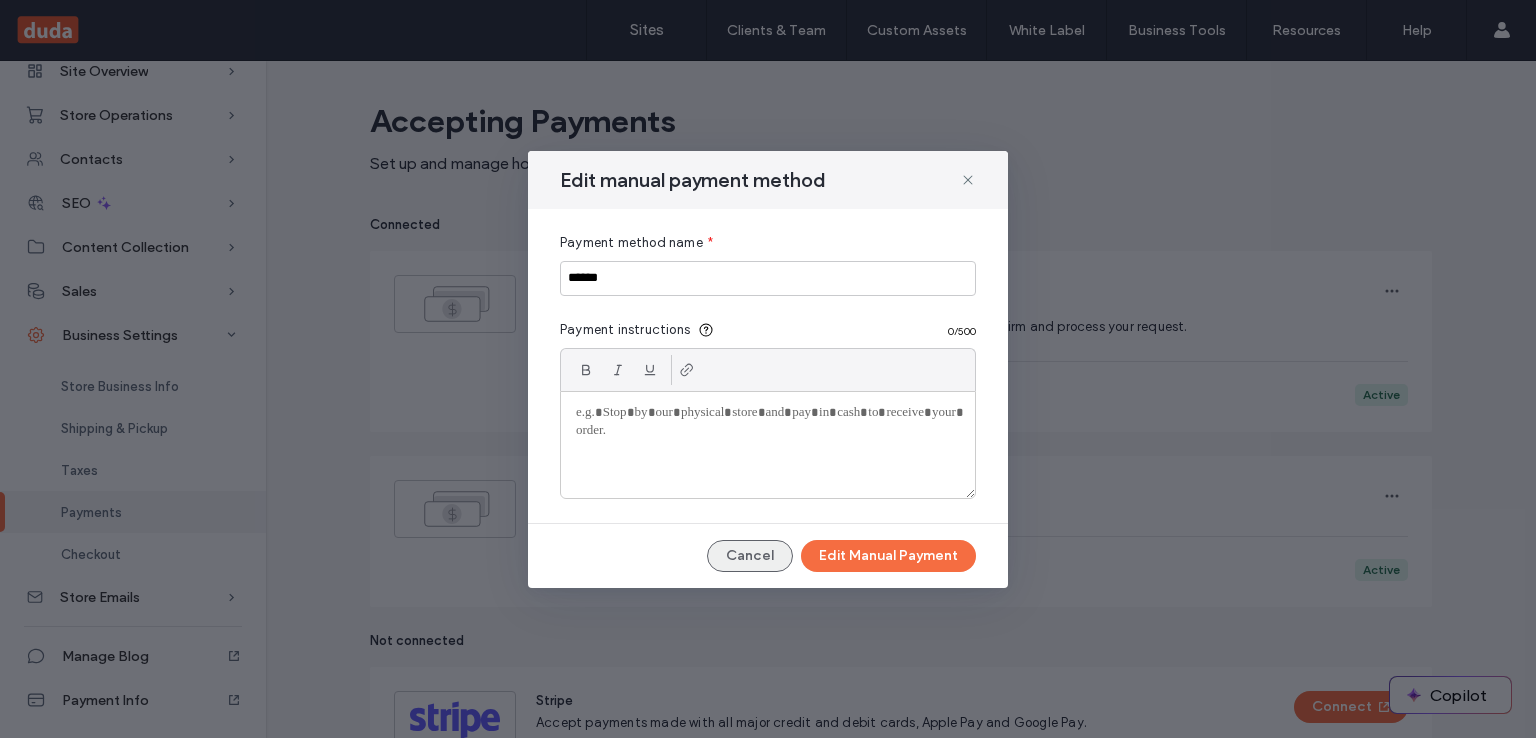 click on "Cancel" at bounding box center (750, 556) 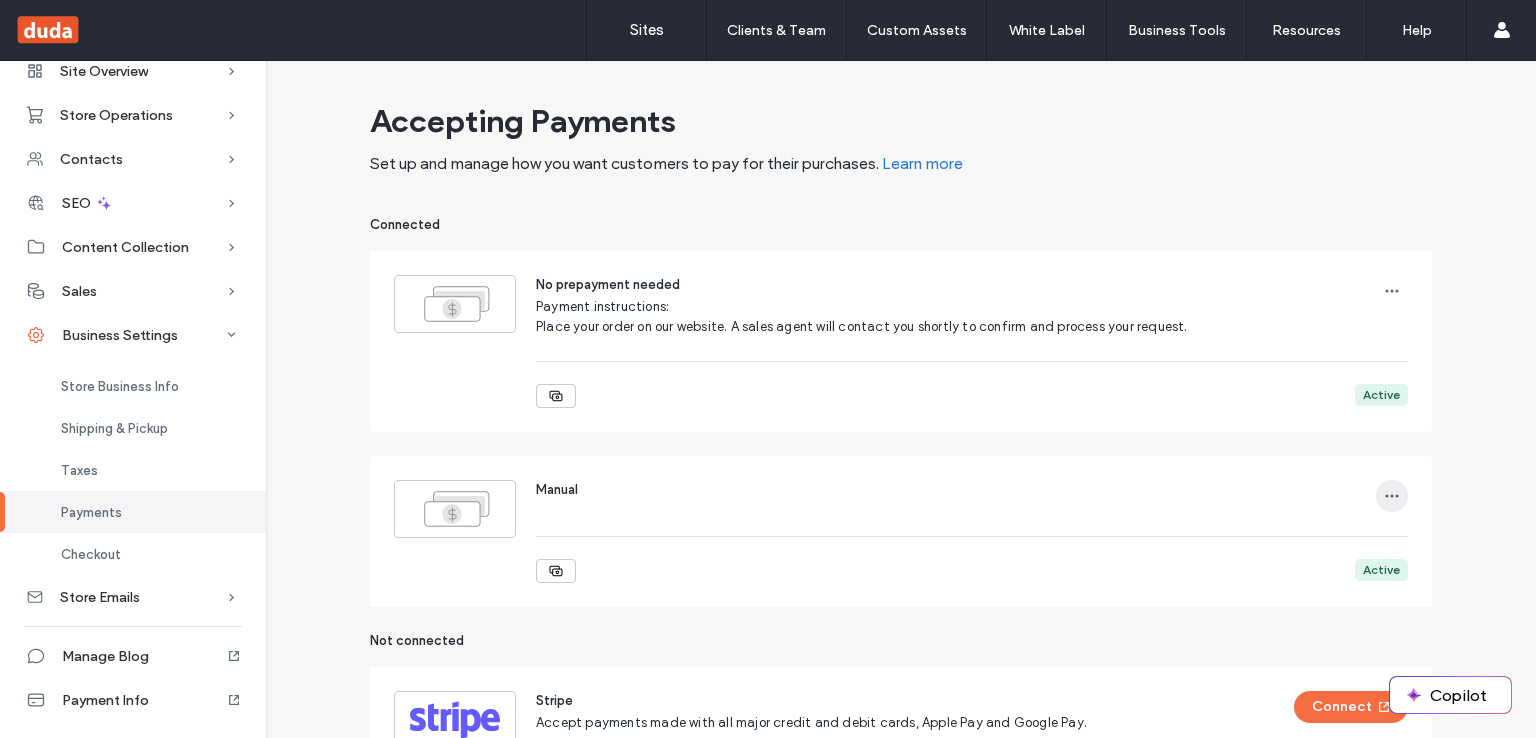 click 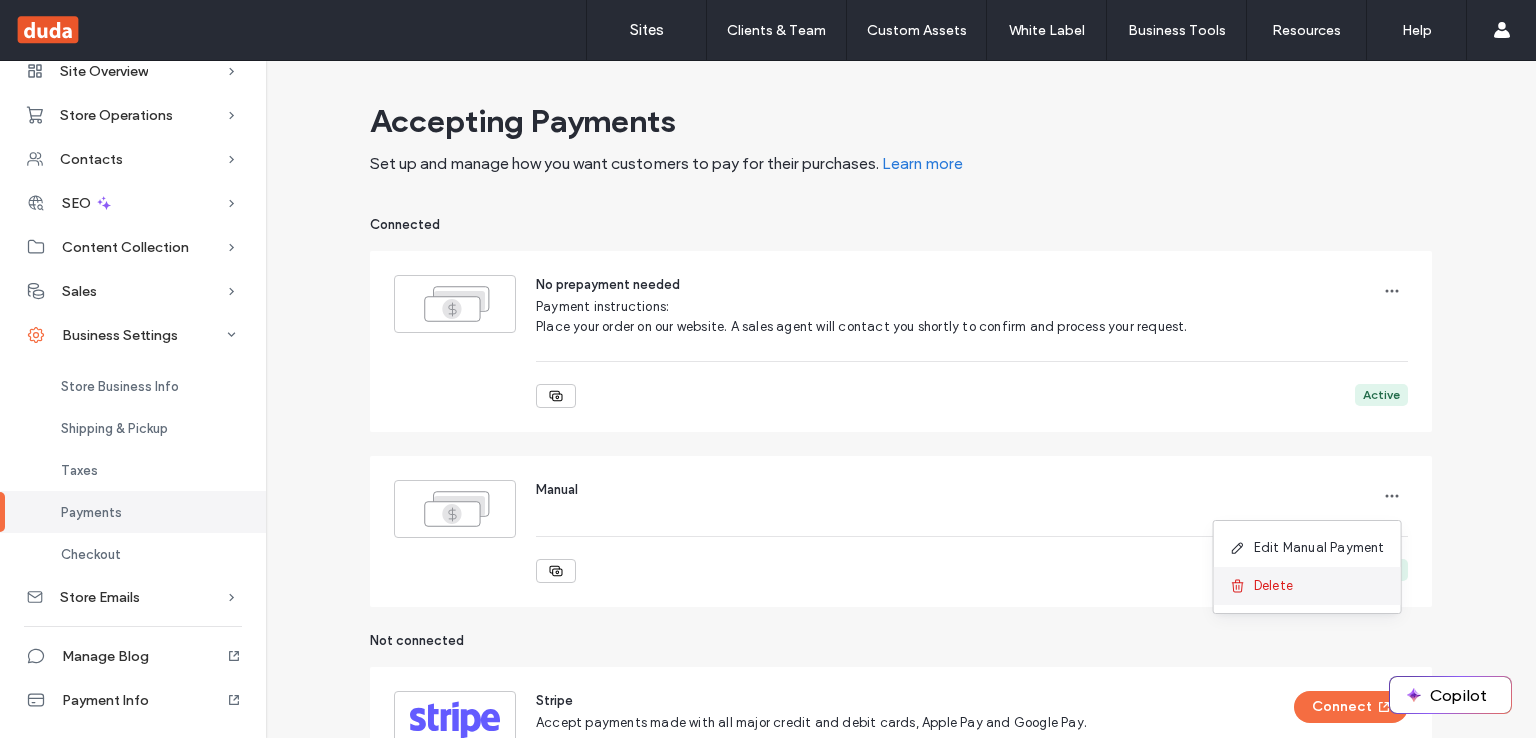 click on "Delete" at bounding box center (1273, 586) 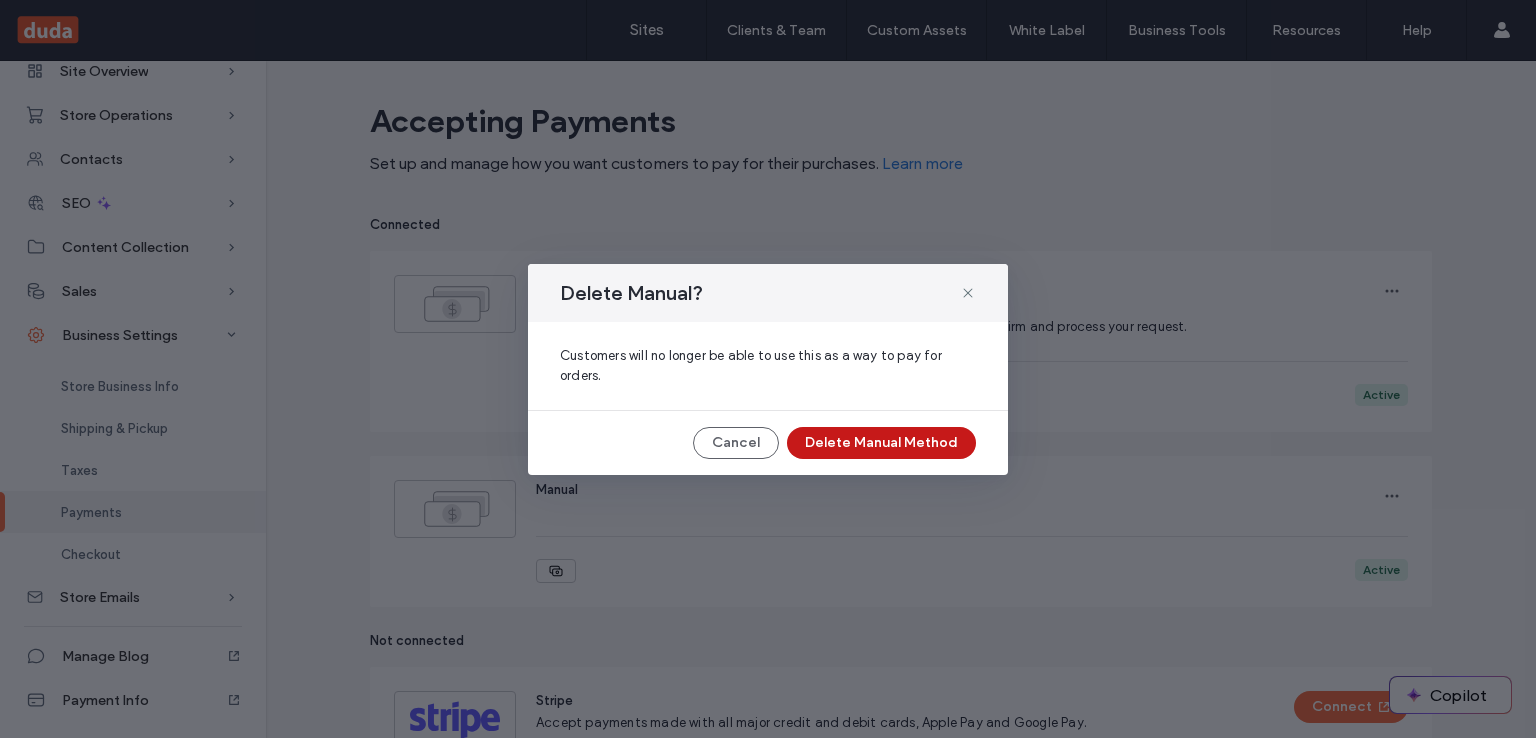 click on "Delete Manual Method" at bounding box center (881, 443) 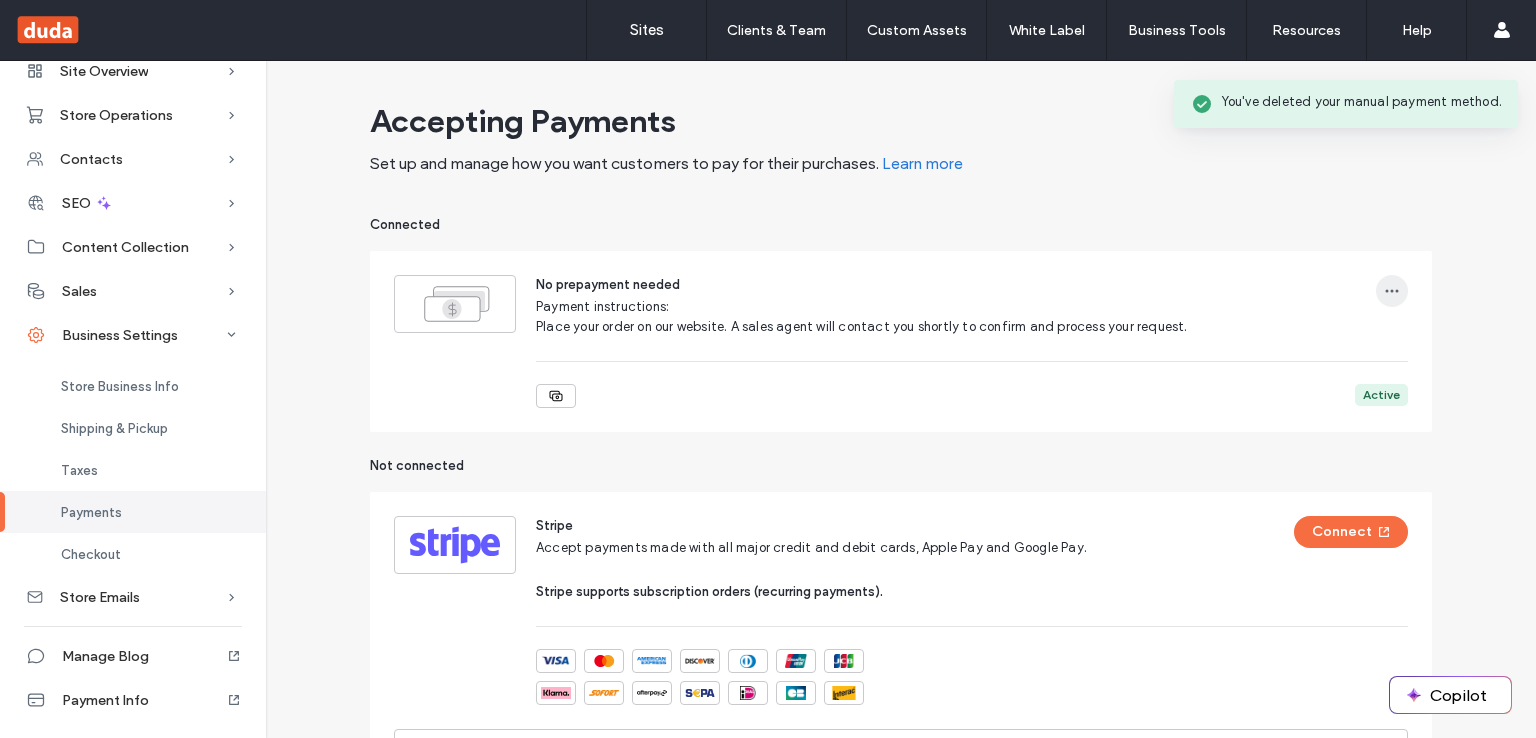 click at bounding box center [1392, 291] 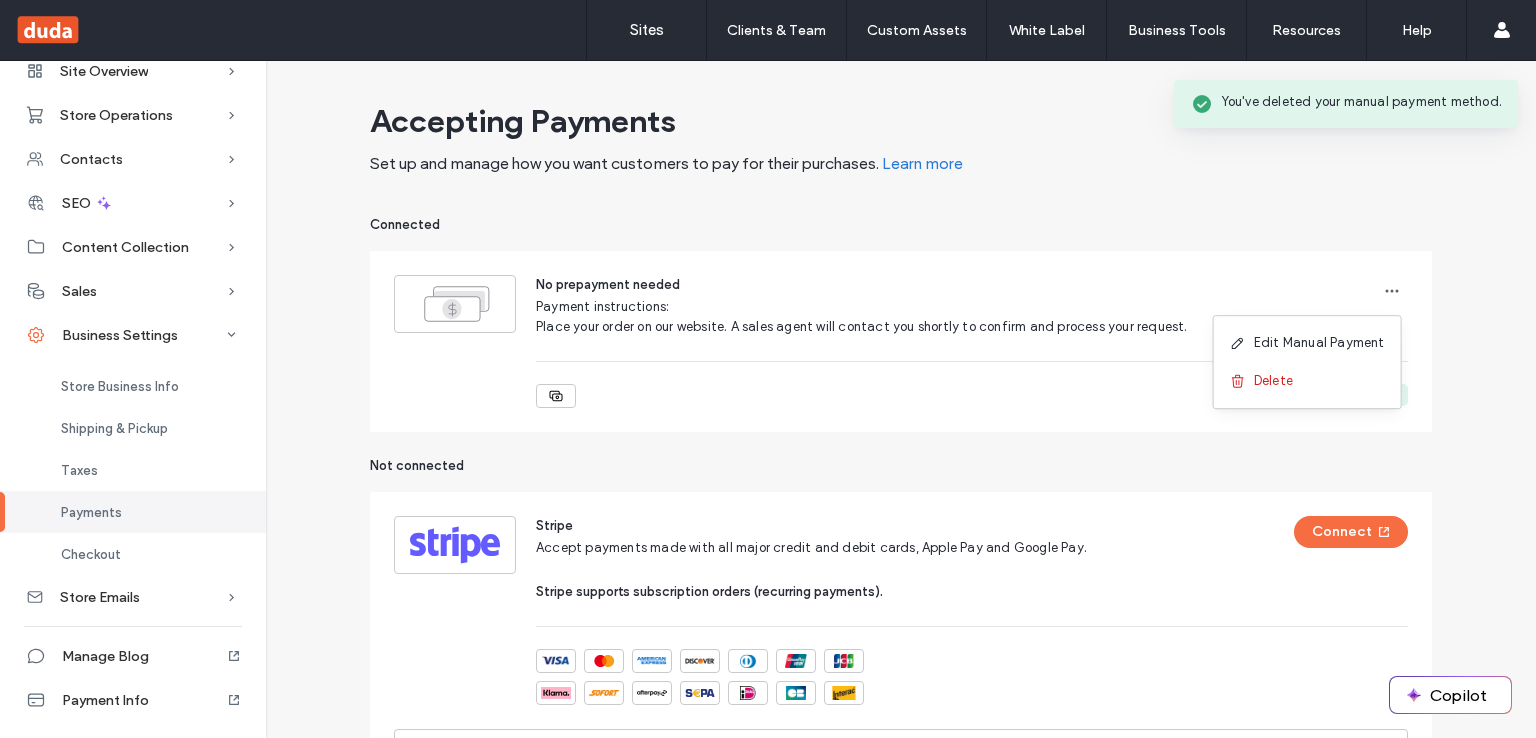 click on "Accepting Payments Set up and manage how you want customers to pay for their purchases.   Learn more Connected No prepayment needed Payment instructions:   Place your order on our website. A sales agent will contact you shortly to confirm and process your request. Active Not connected Stripe Accept payments made with all major credit and debit cards, Apple Pay and Google Pay. Stripe supports subscription orders (recurring payments). Connect PayPal Advanced Credit Card Payments + Express Checkout Allow users to pay with all major credit and debit cards without leaving the site, and for users with a PayPal account to pay via PayPal. Connect PayPal Advanced Credit Card Payments is not supported in your country. PayPal Express Checkout Users will need a PayPal account to pay. Connect Square Accept payments made with all major credit and debit cards. To refund an order made with Square, go to  Orders  in your store management and select it from your orders list. Connect" at bounding box center (901, 1024) 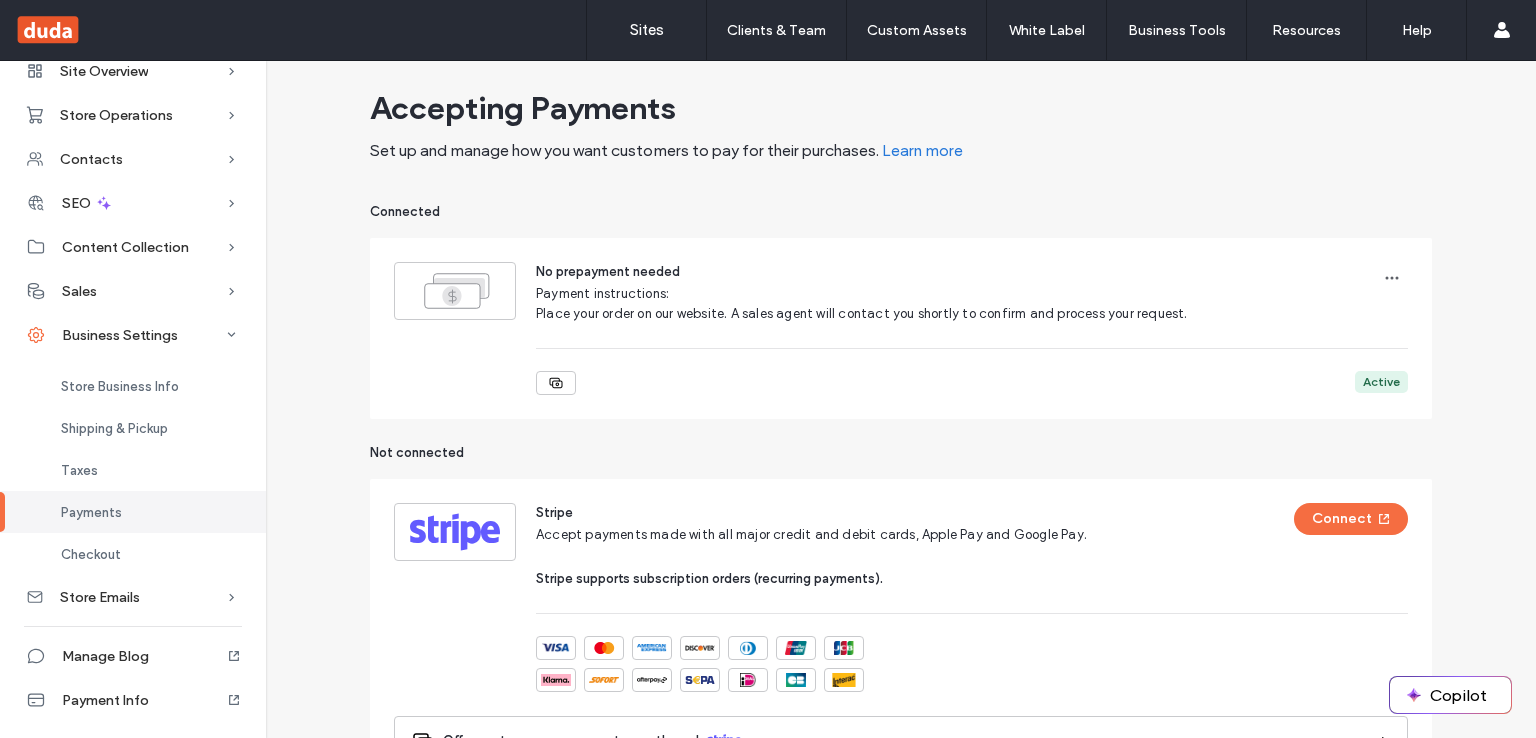 scroll, scrollTop: 0, scrollLeft: 0, axis: both 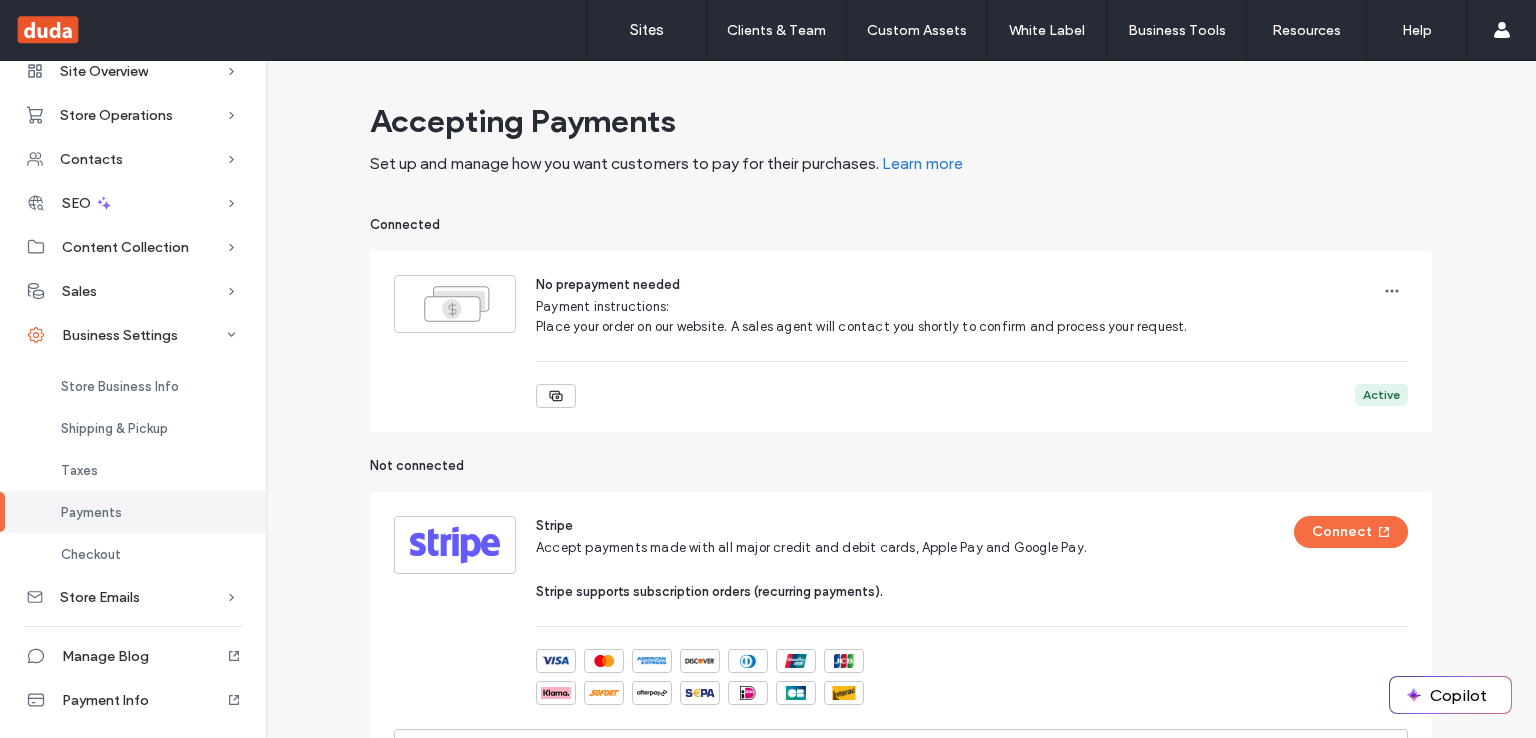 click 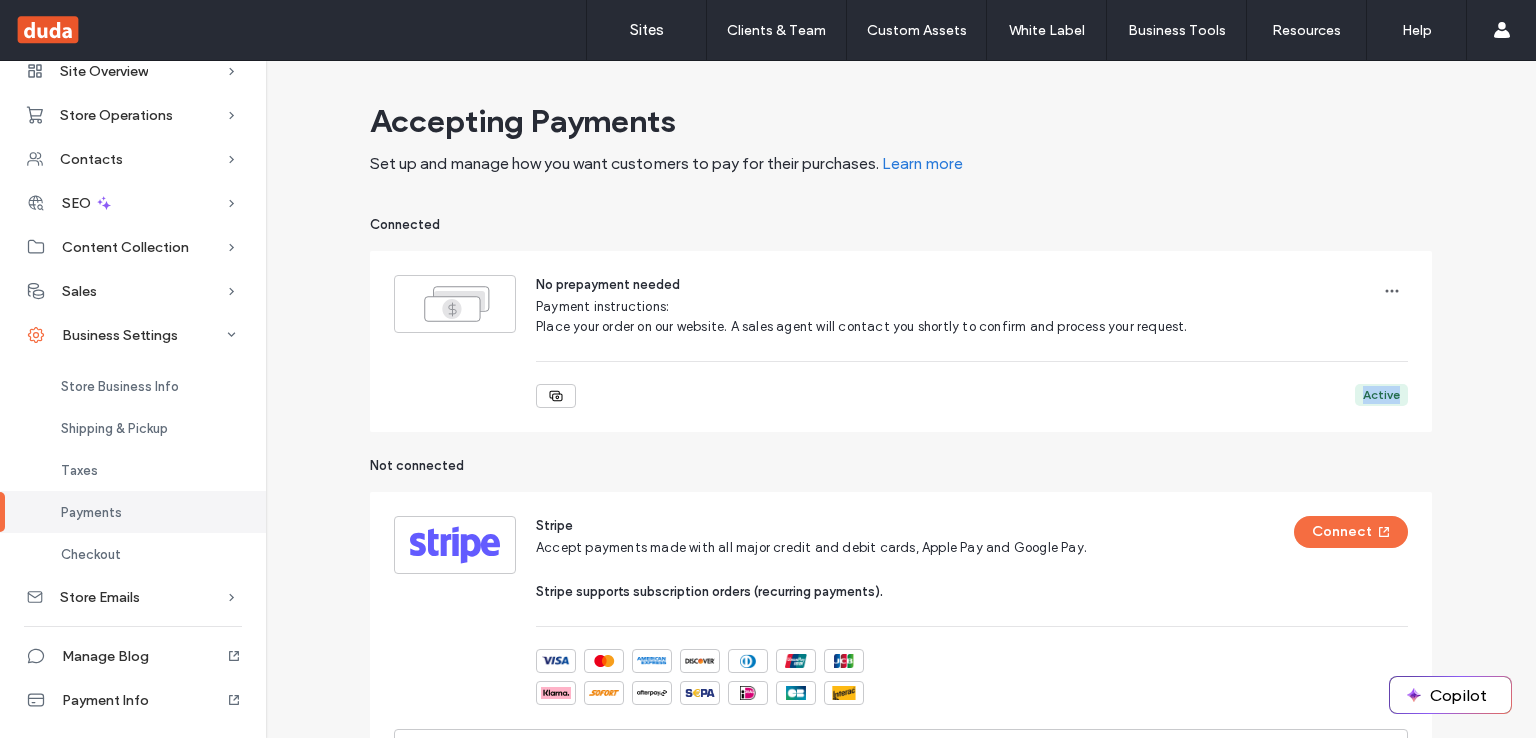 click 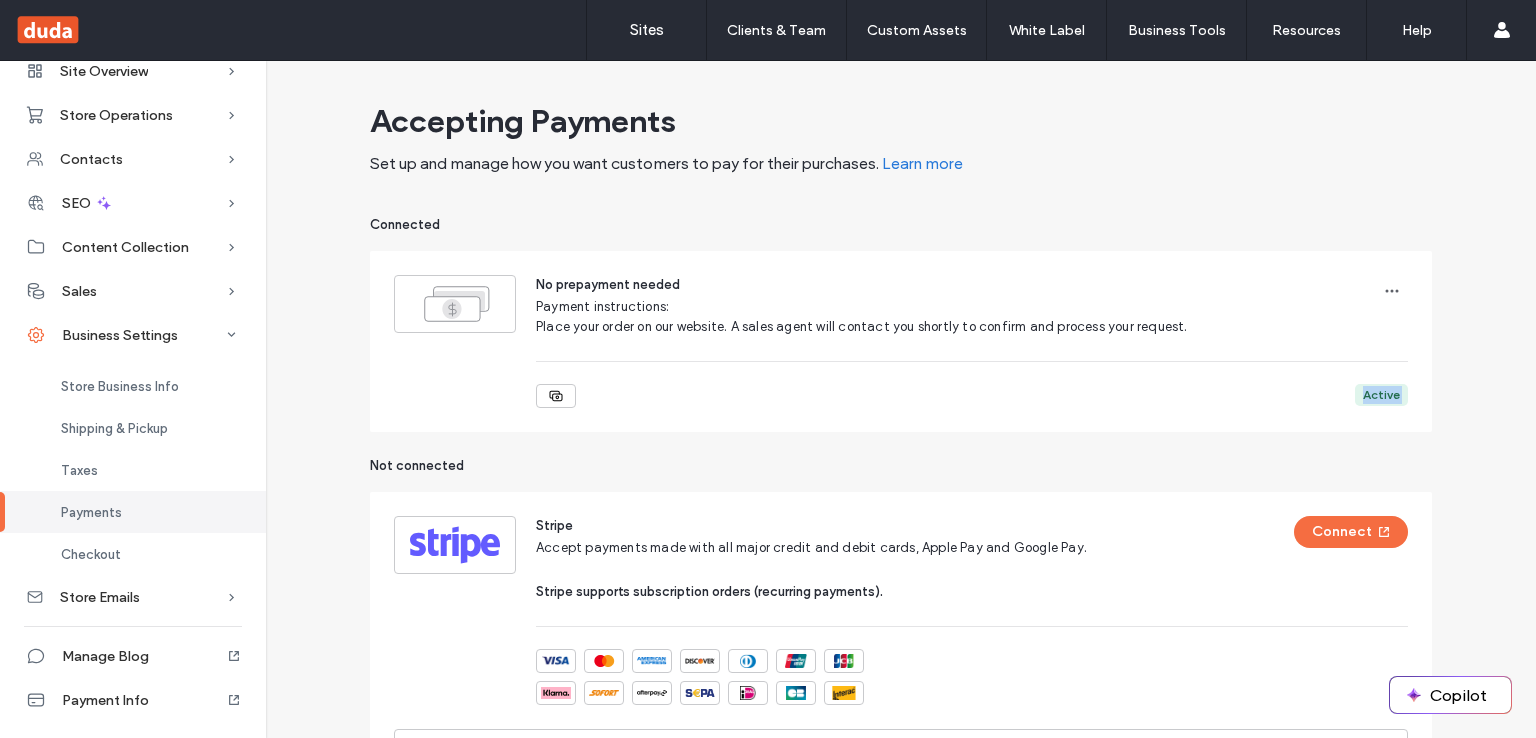 click 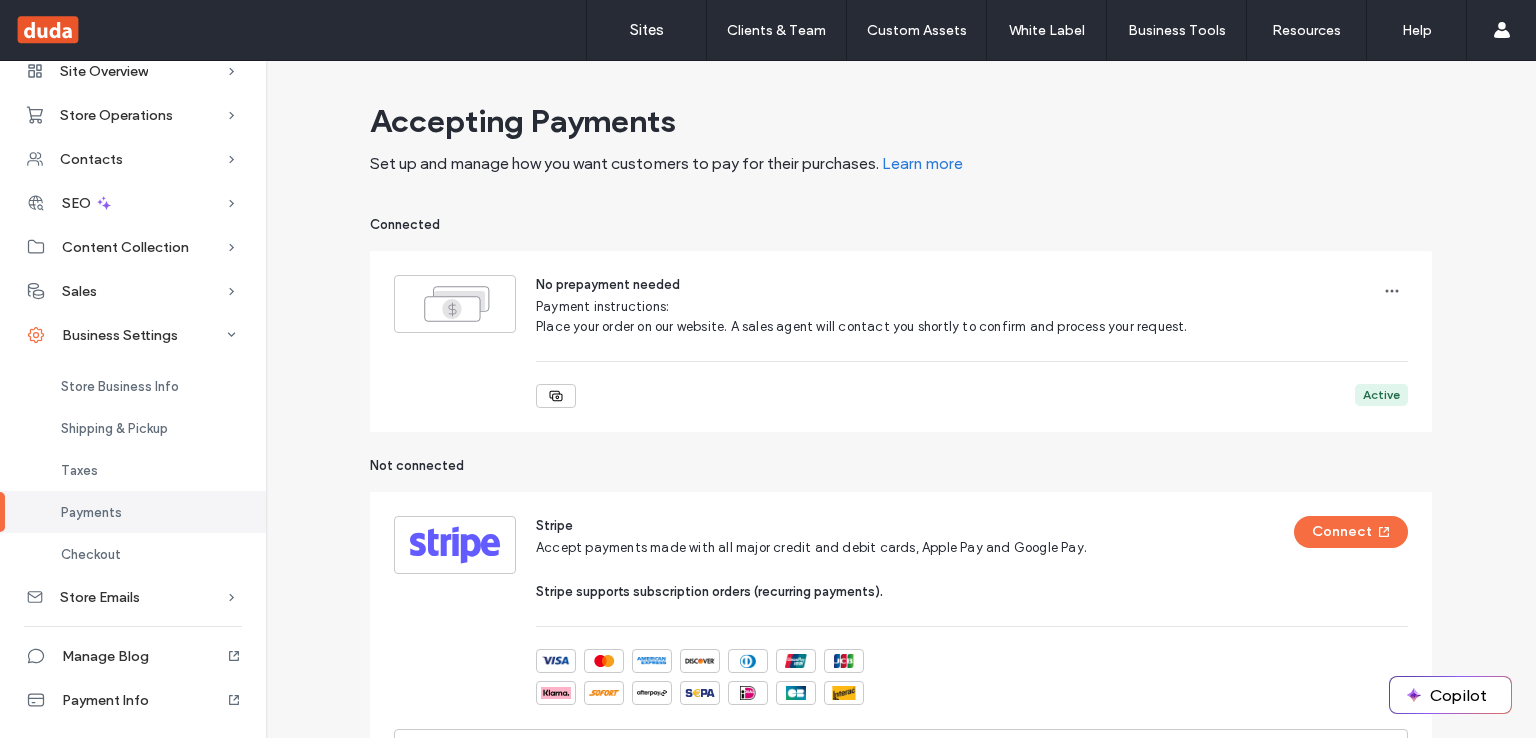 click 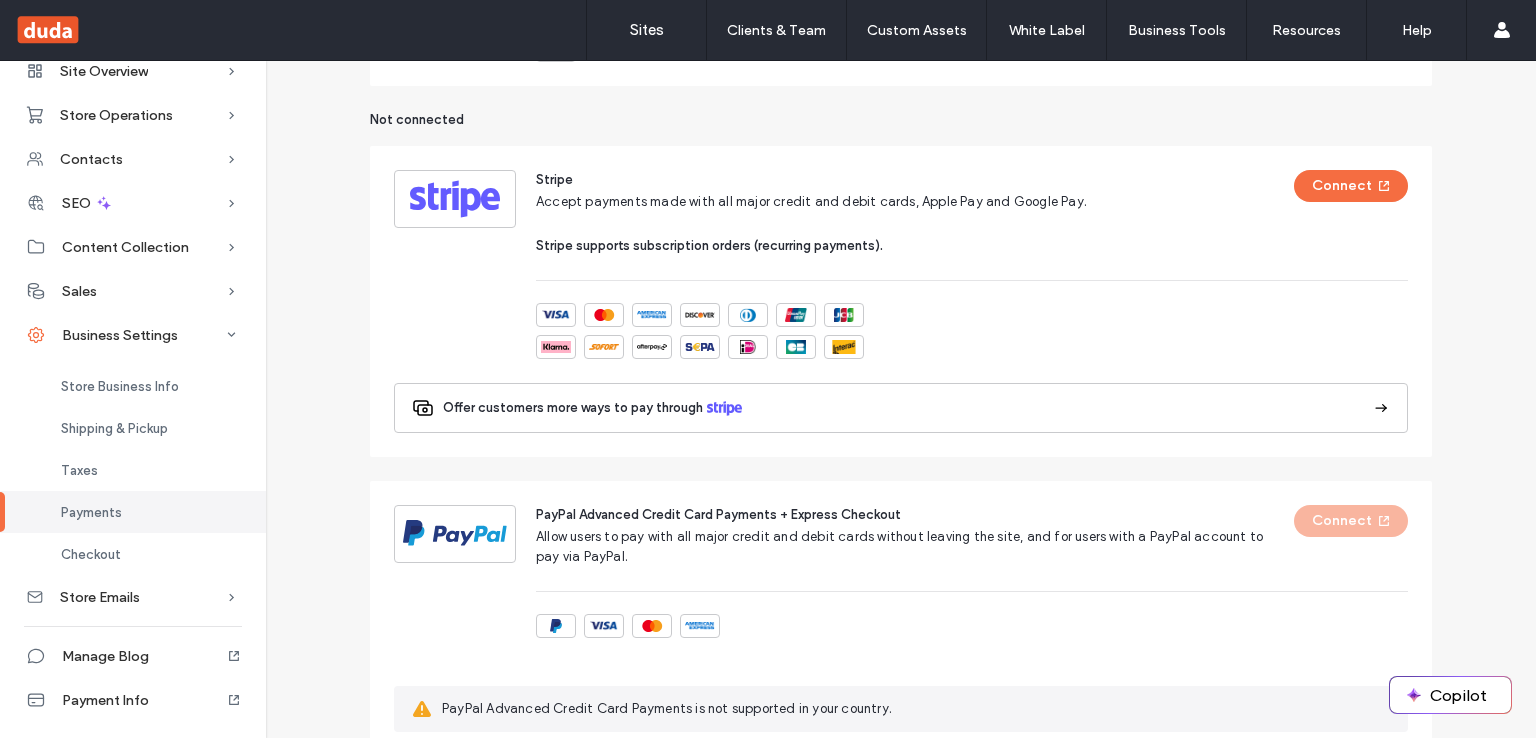 scroll, scrollTop: 355, scrollLeft: 0, axis: vertical 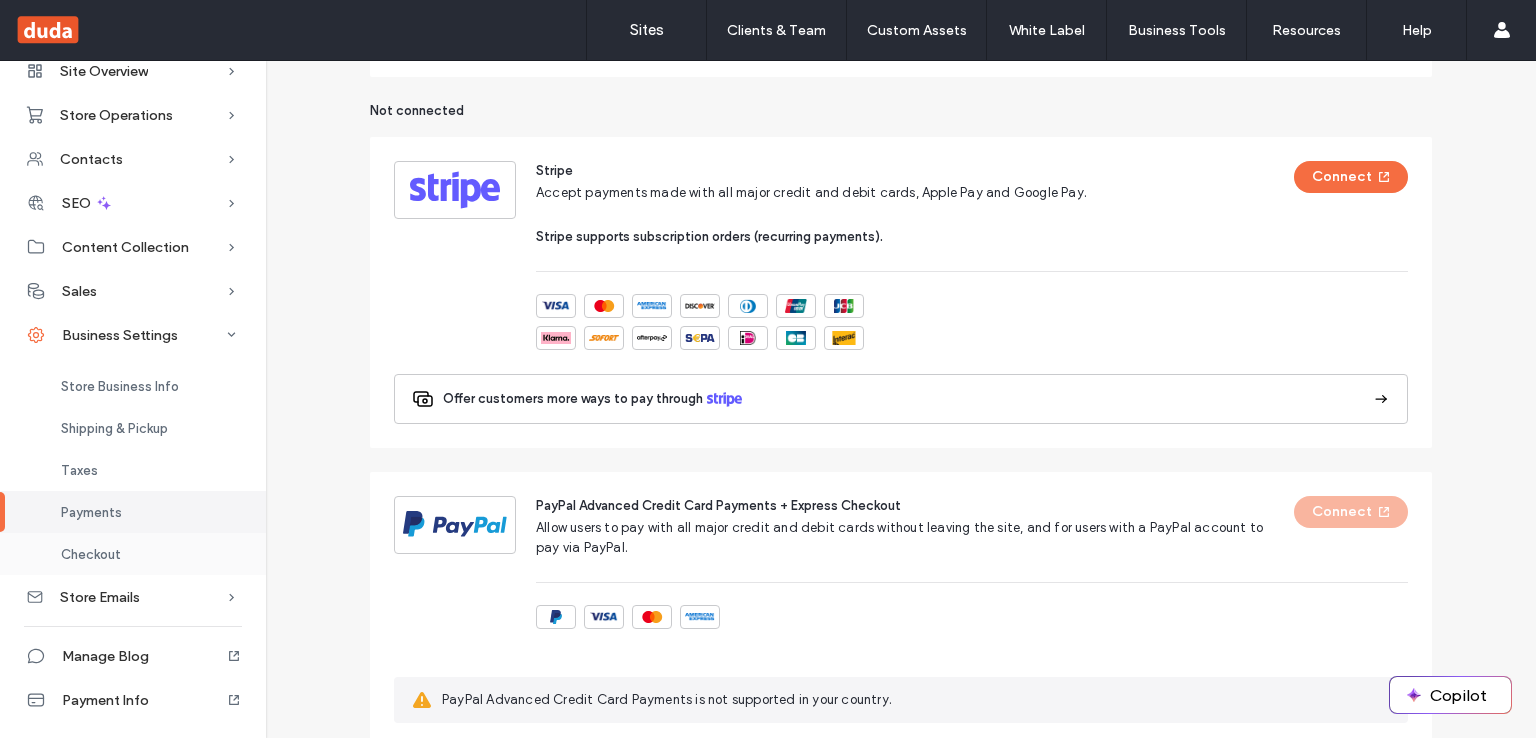 click on "Checkout" at bounding box center (133, 554) 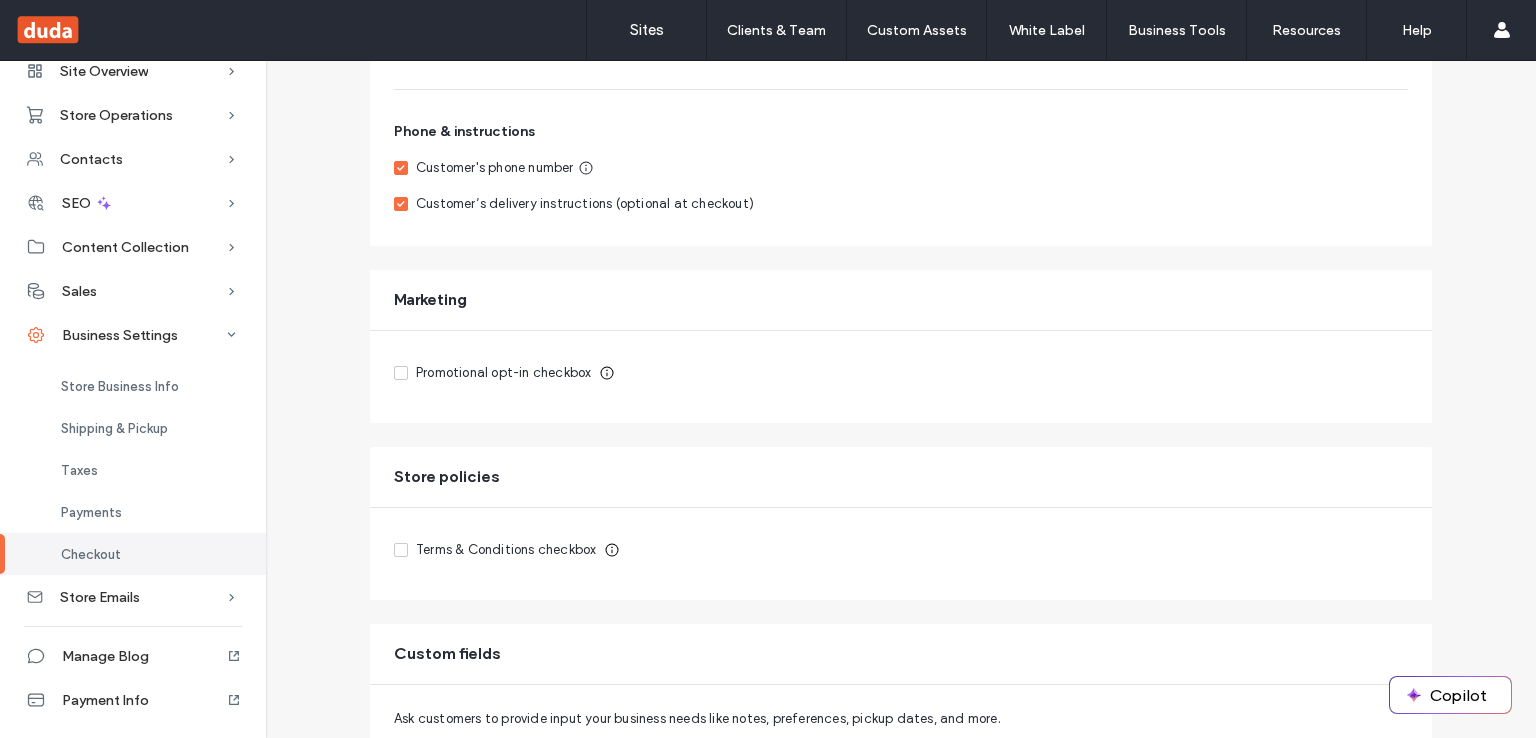 scroll, scrollTop: 500, scrollLeft: 0, axis: vertical 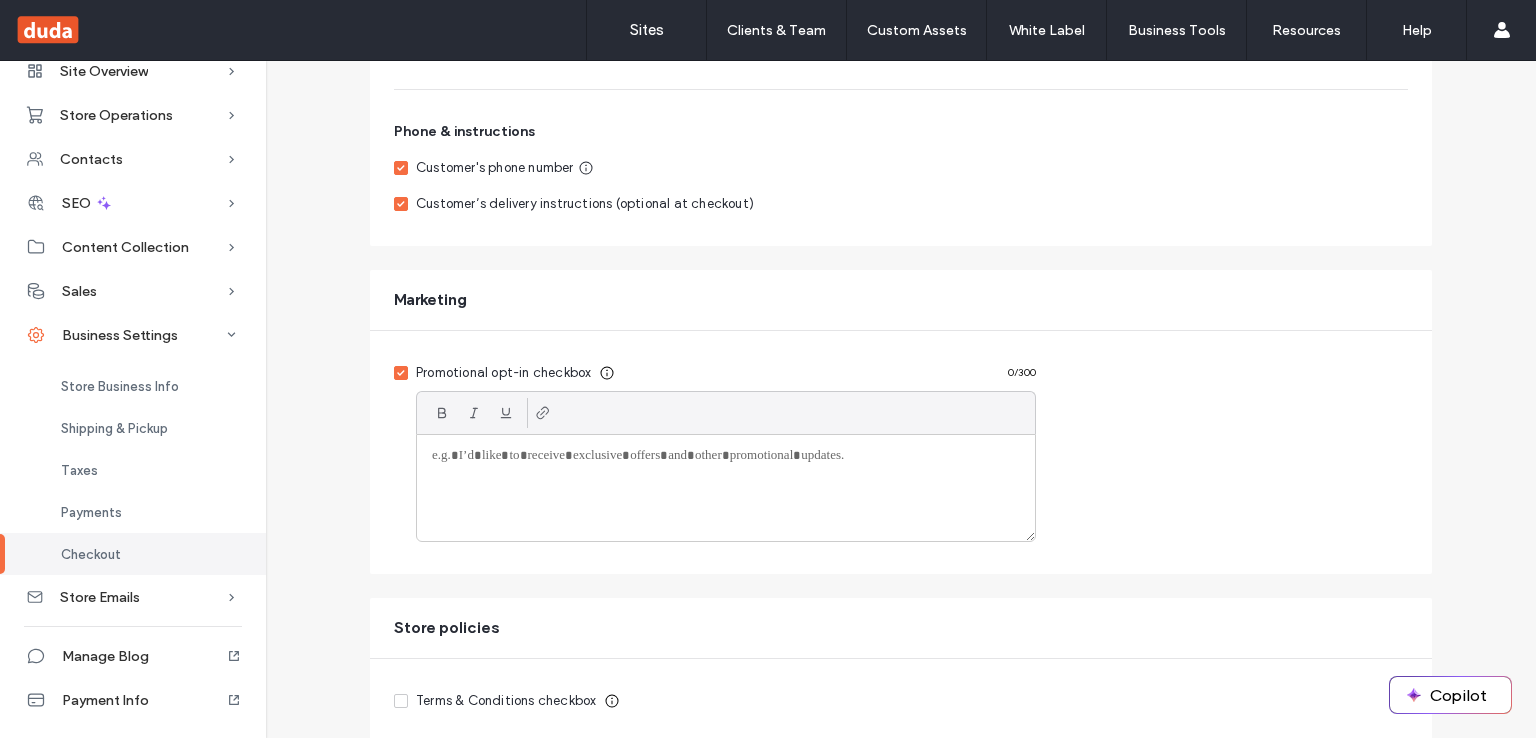click 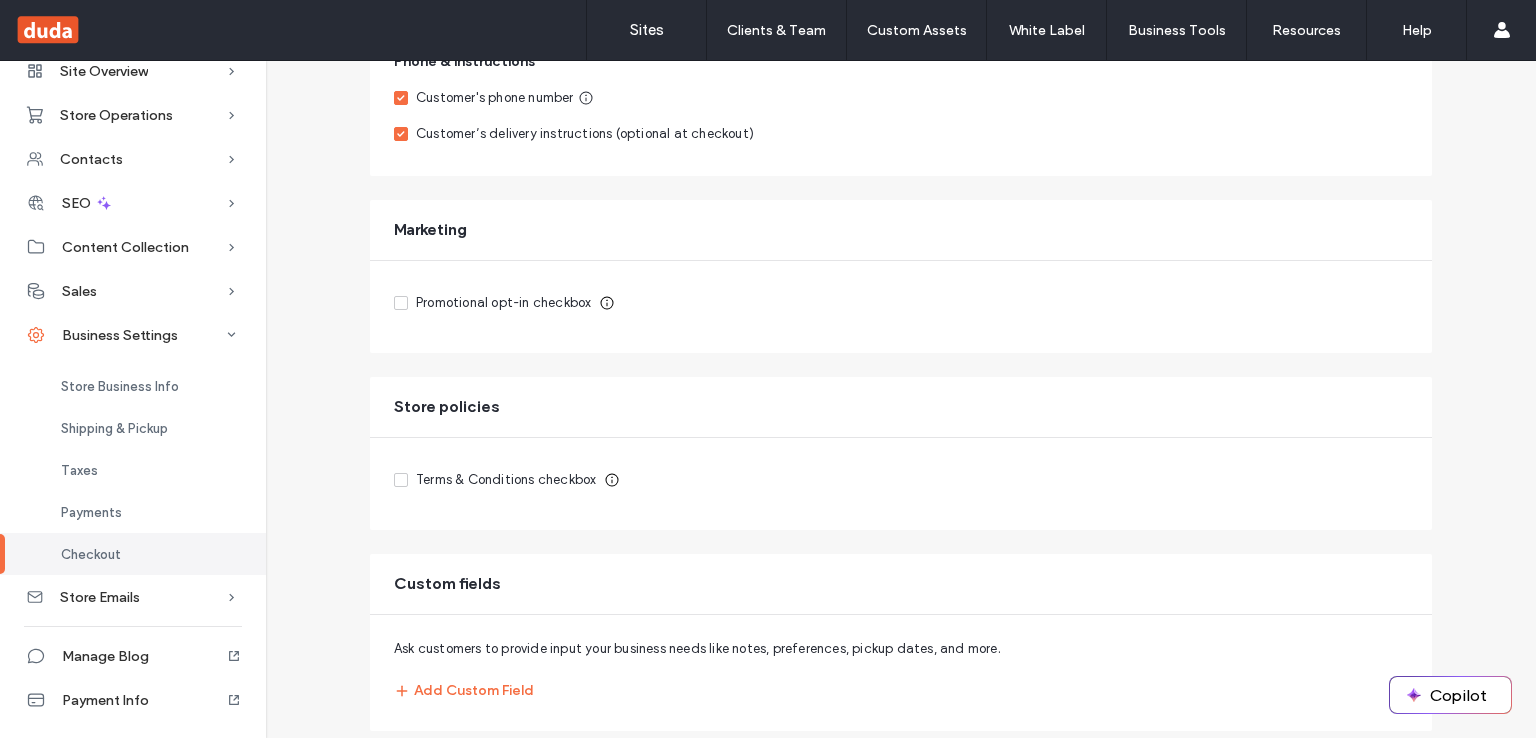 scroll, scrollTop: 572, scrollLeft: 0, axis: vertical 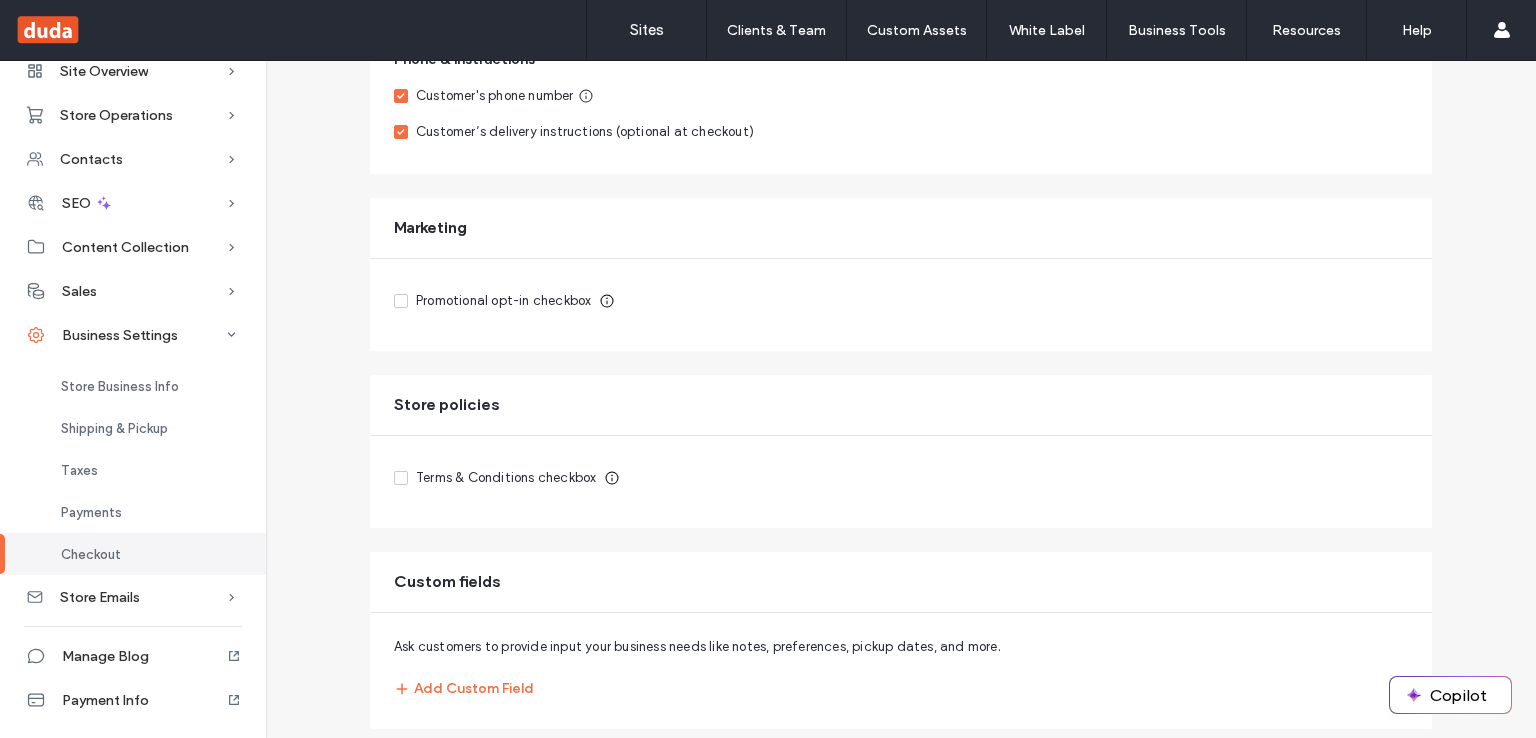 click at bounding box center (401, 478) 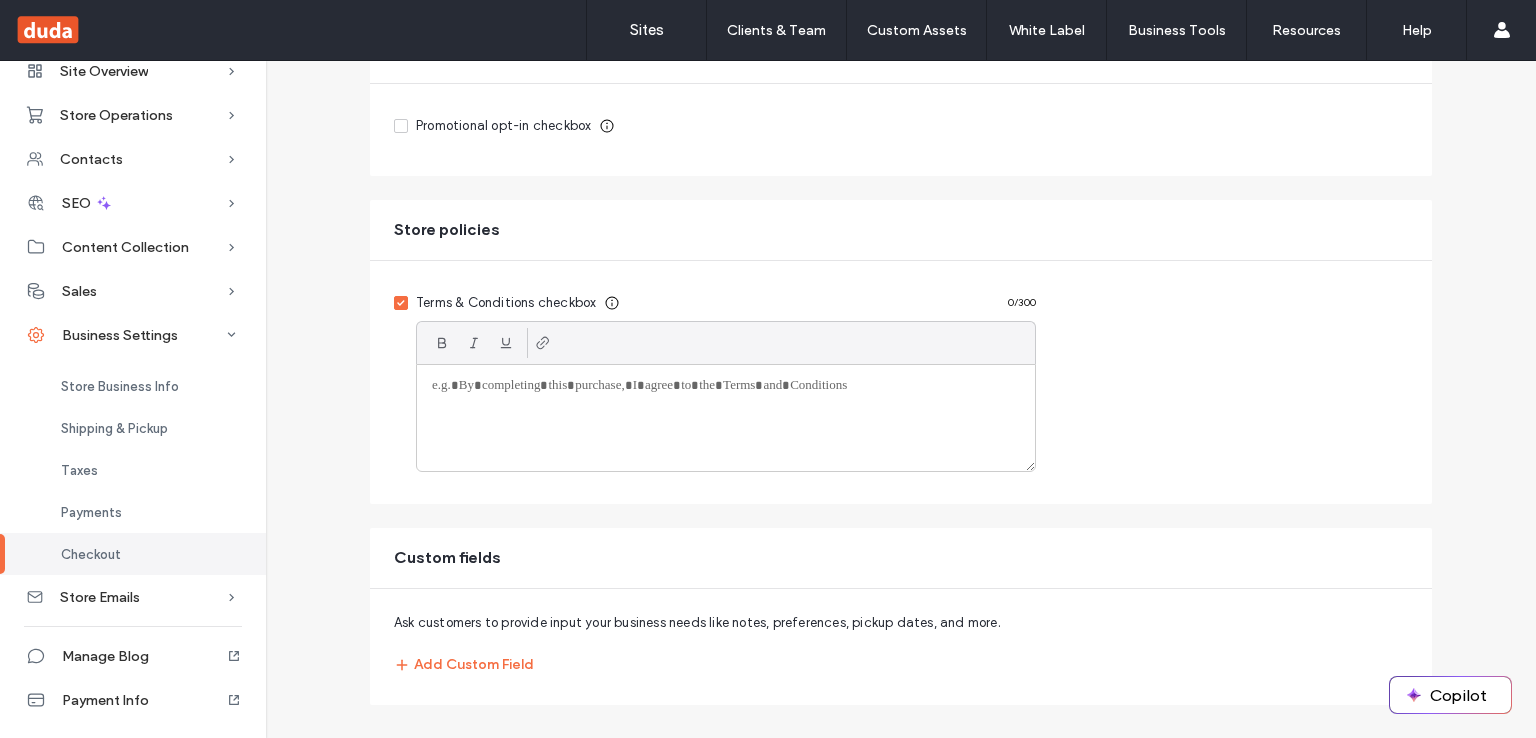scroll, scrollTop: 805, scrollLeft: 0, axis: vertical 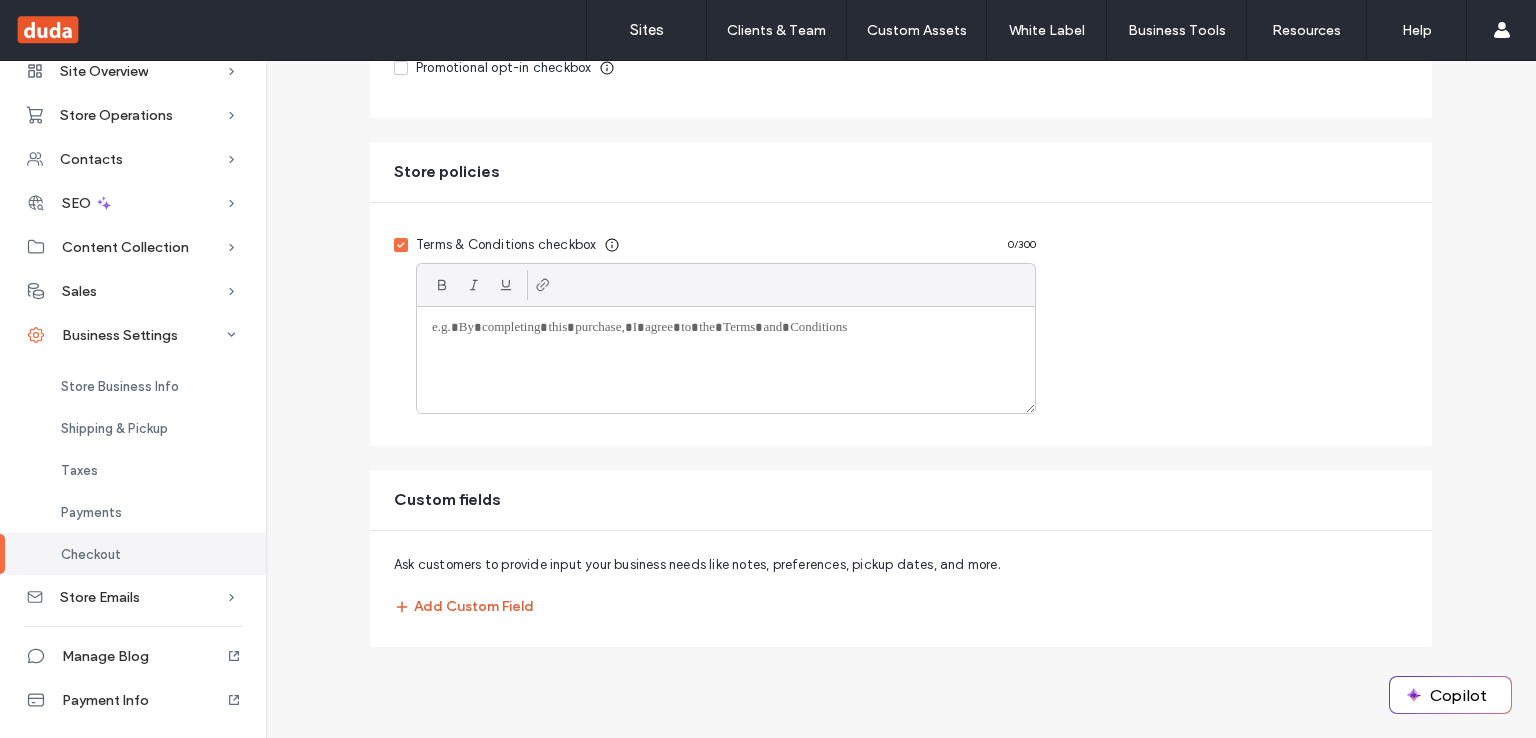 click on "Add Custom Field" at bounding box center [464, 607] 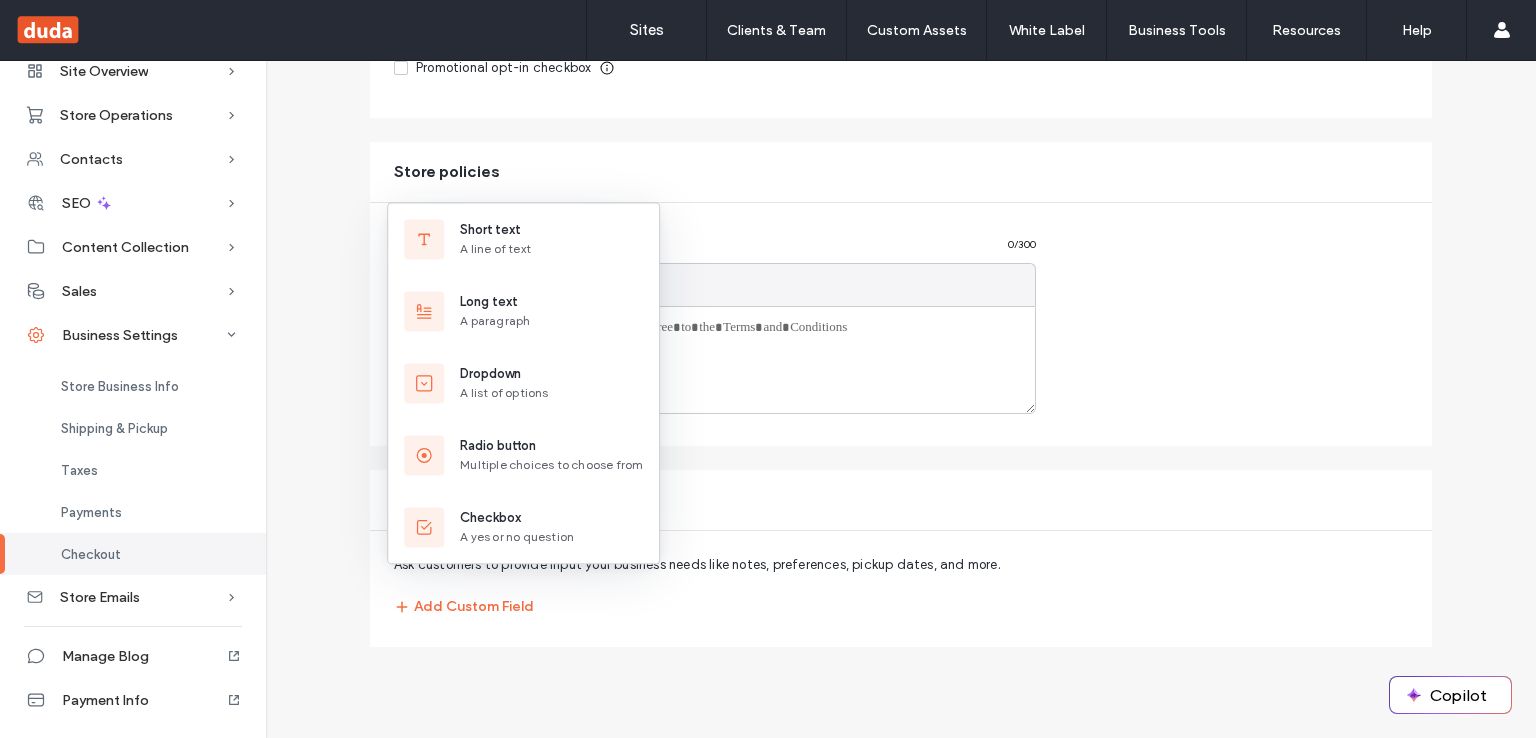 click on "Checkout Customize the information you collect from customers at checkout. Cancel Save Customer info First & last name Use one field for both Use a separate field for each Street name & number Use one field for both Use a separate field for each Phone & instructions Customer's phone number Customer’s delivery instructions (optional at checkout) Marketing Promotional opt-in checkbox Store policies Terms & Conditions checkbox 0 / 300 Custom fields Ask customers to provide input your business needs like notes, preferences, pickup dates, and more. Add Custom Field" at bounding box center [901, -33] 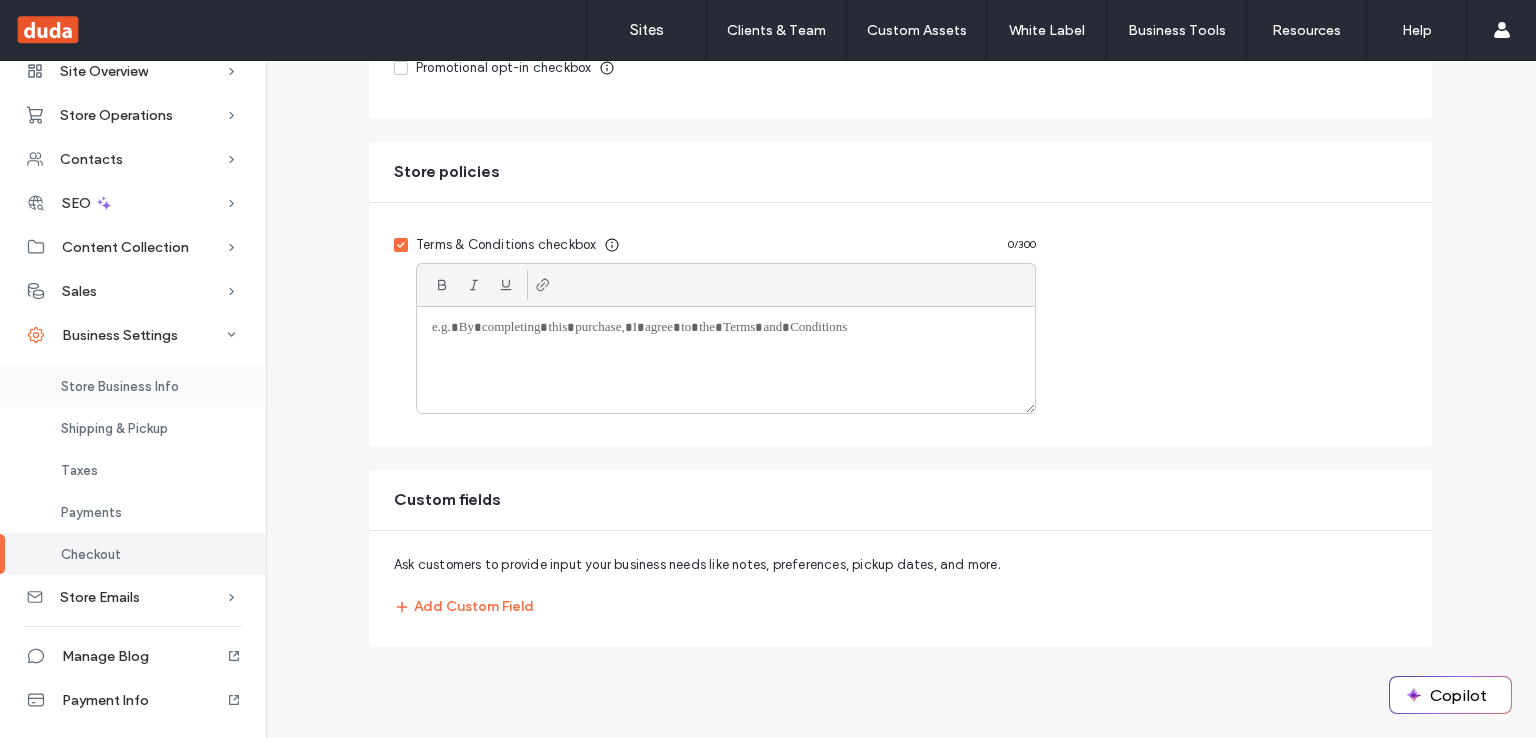 scroll, scrollTop: 0, scrollLeft: 0, axis: both 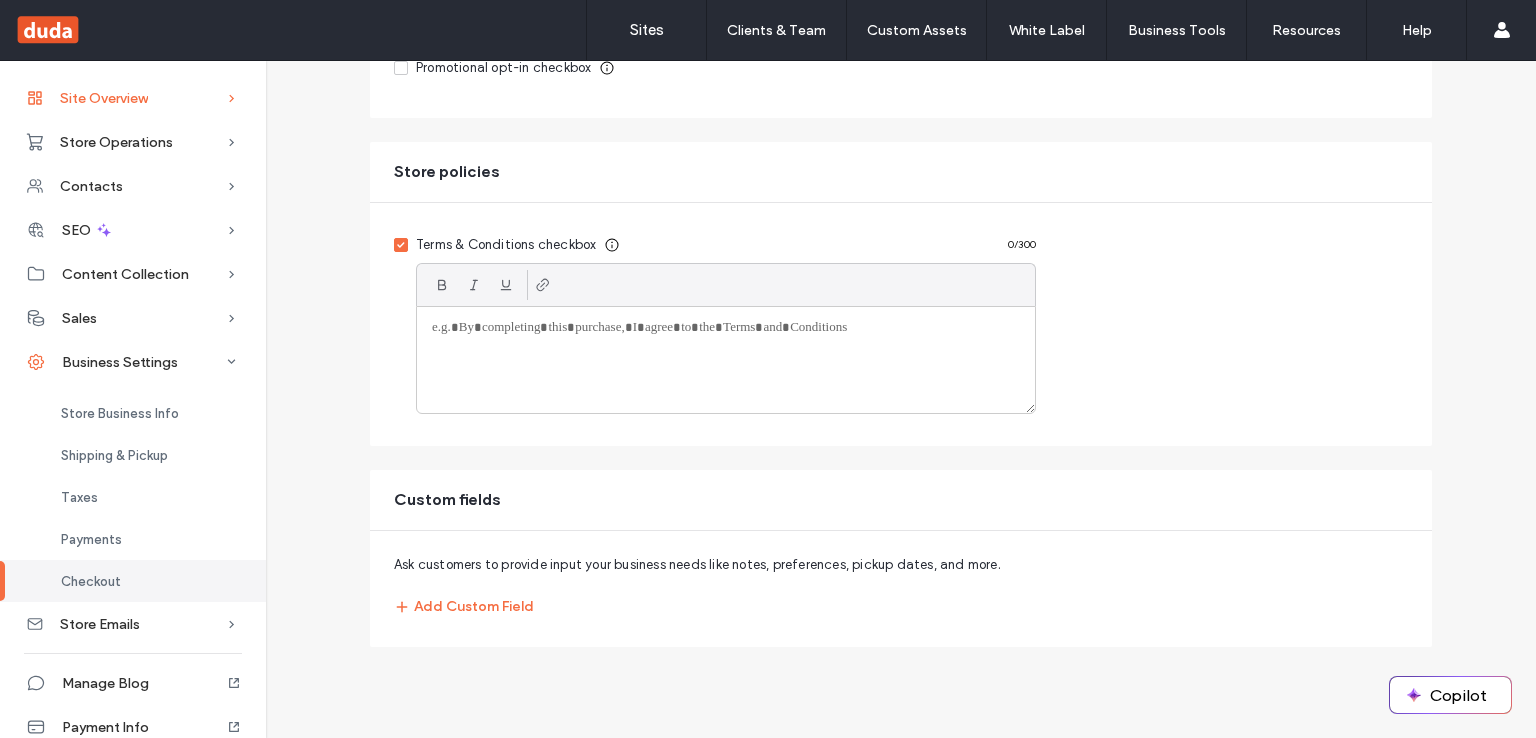 click on "Site Overview" at bounding box center [104, 98] 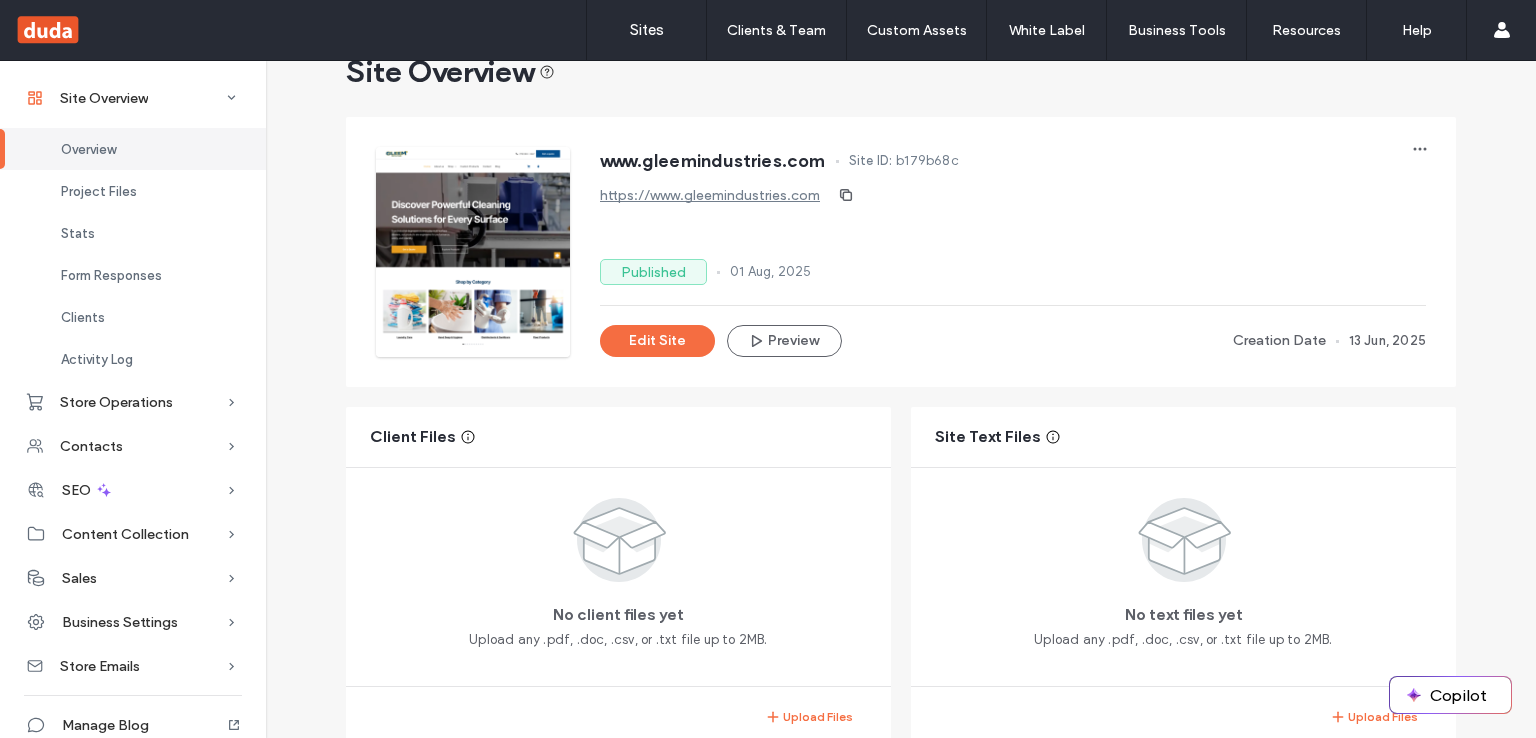 scroll, scrollTop: 46, scrollLeft: 0, axis: vertical 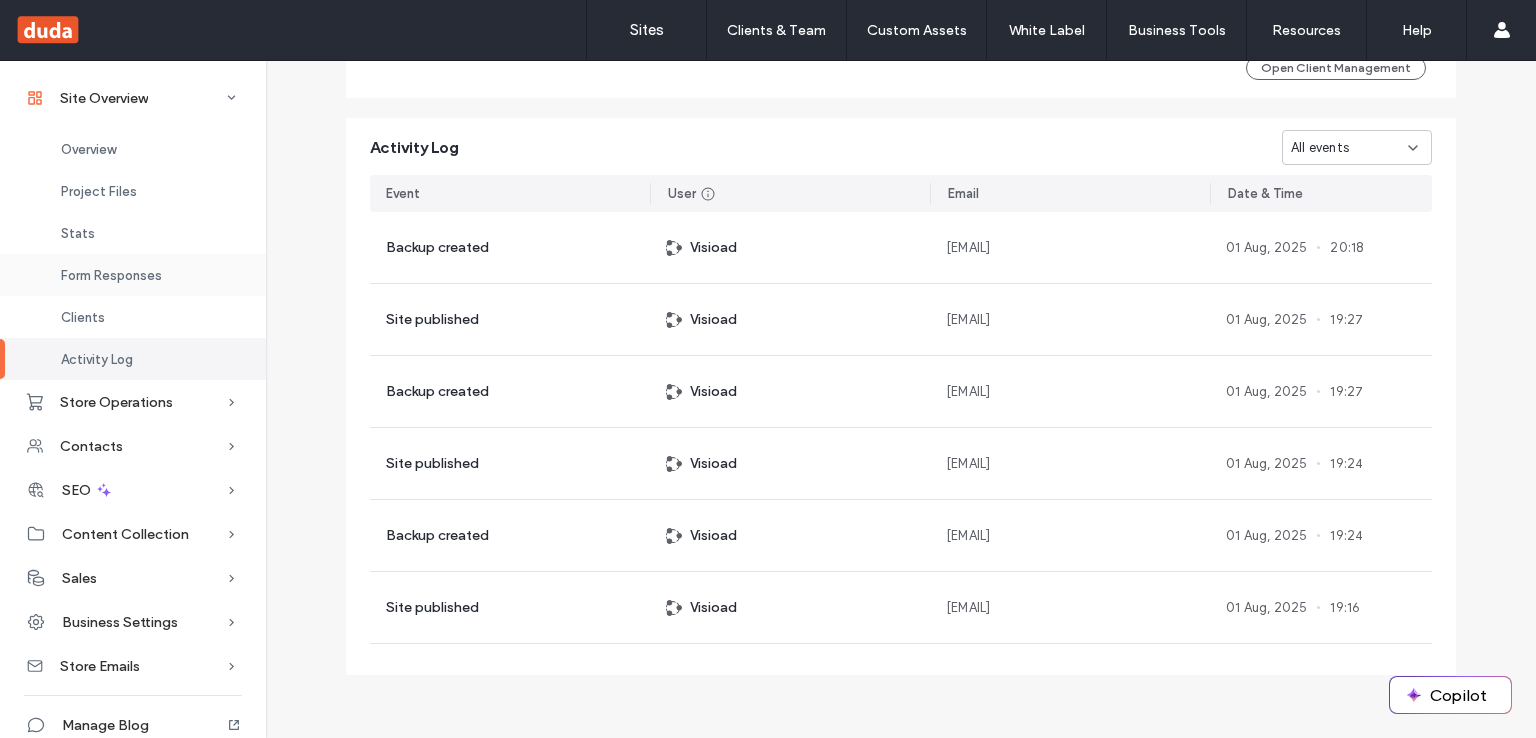 click on "Form Responses" at bounding box center (111, 275) 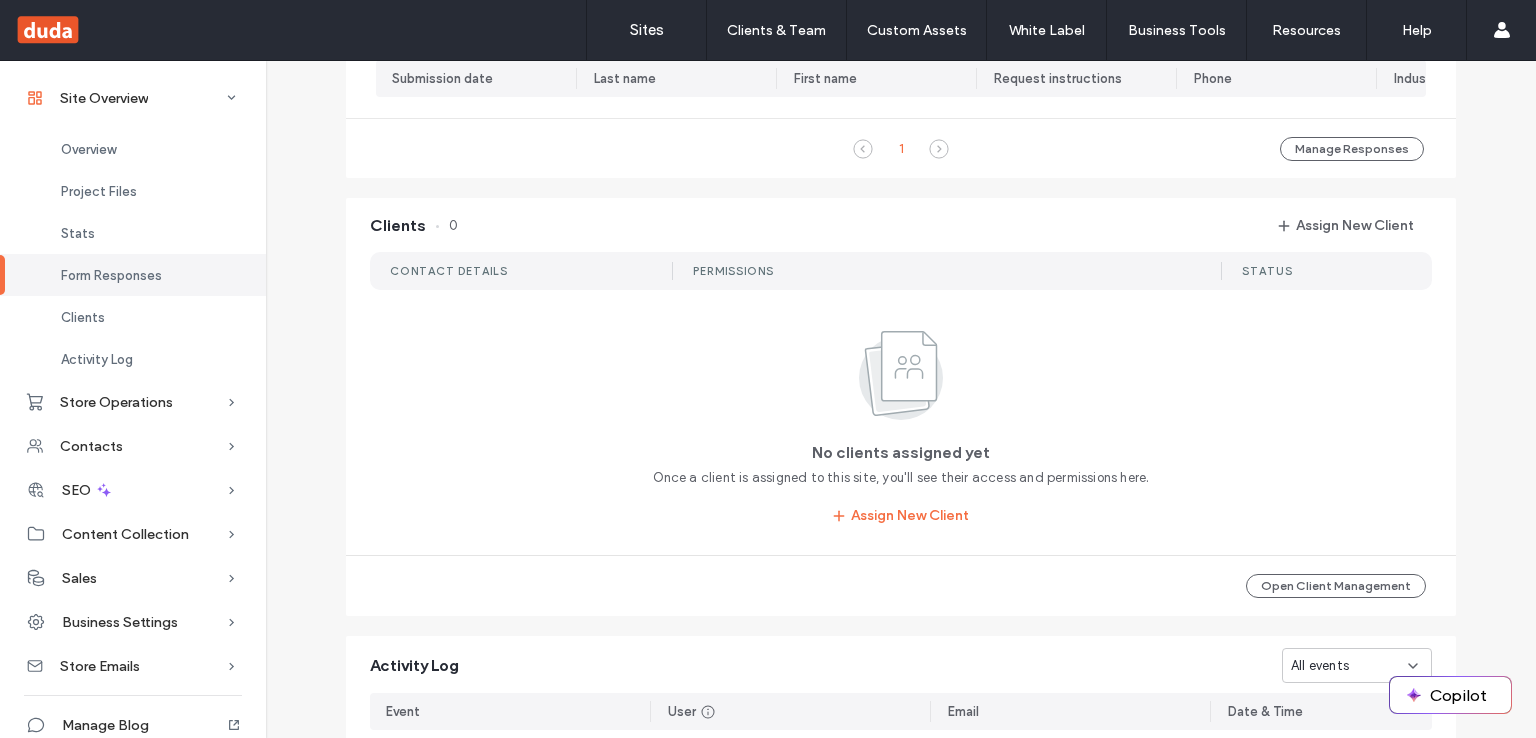 scroll, scrollTop: 1278, scrollLeft: 0, axis: vertical 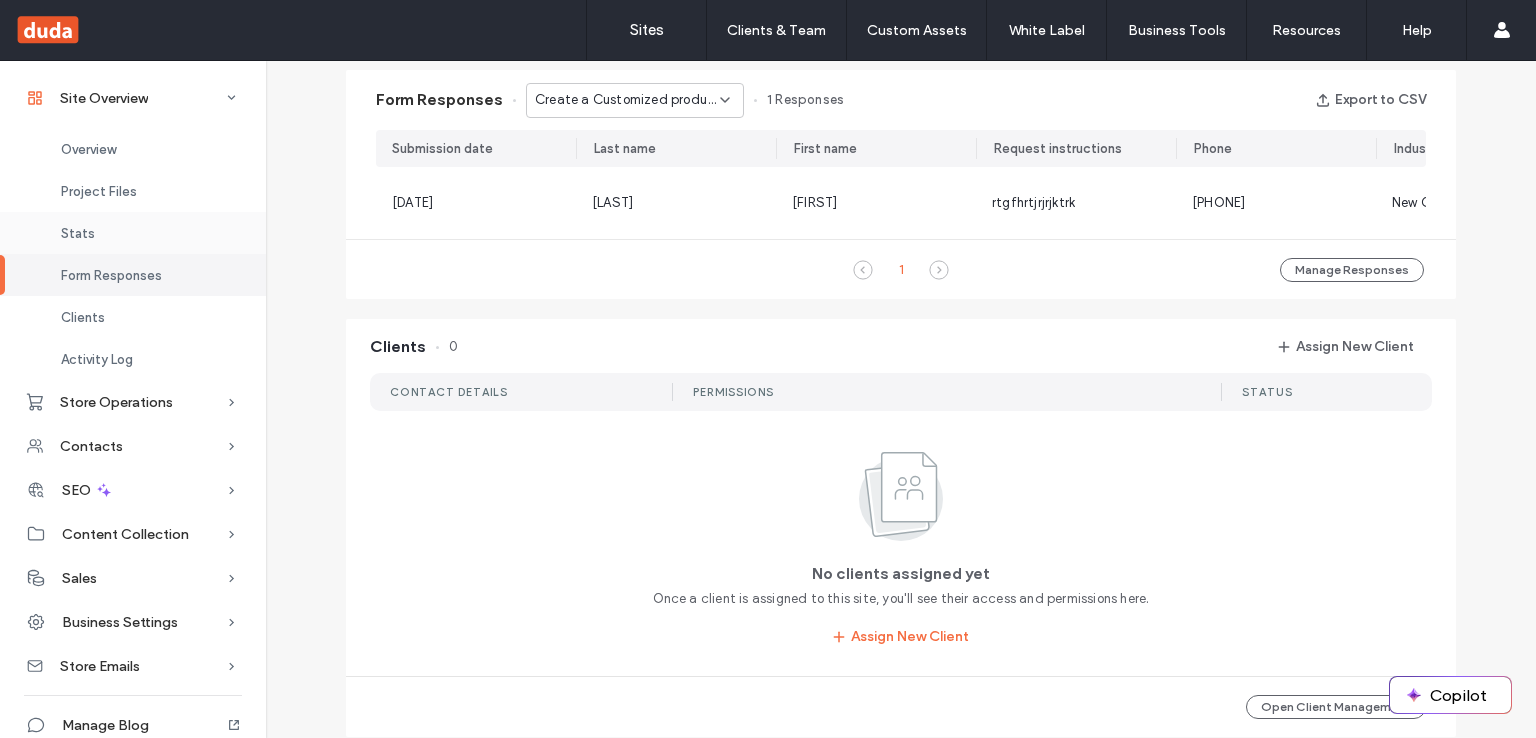 click on "Stats" at bounding box center [133, 233] 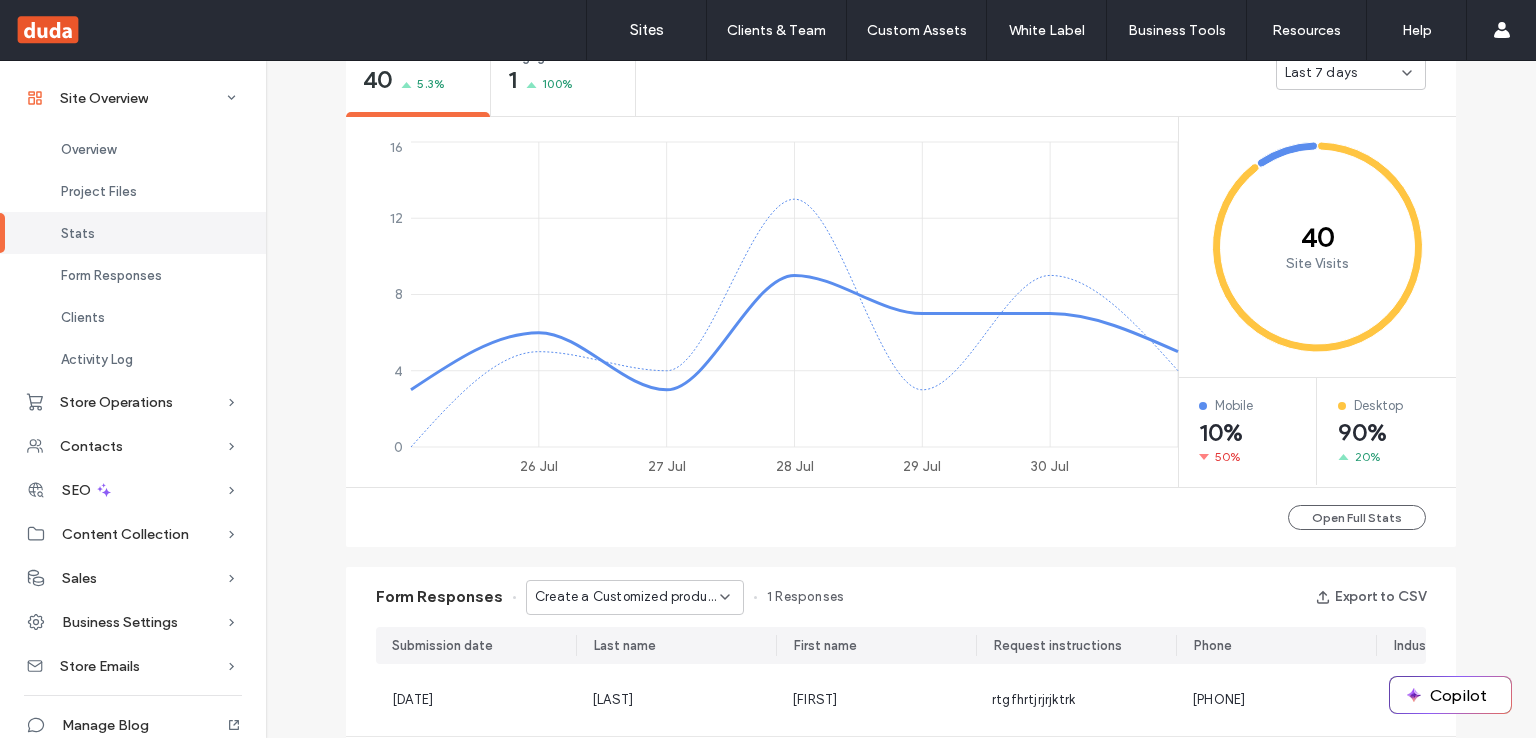 scroll, scrollTop: 743, scrollLeft: 0, axis: vertical 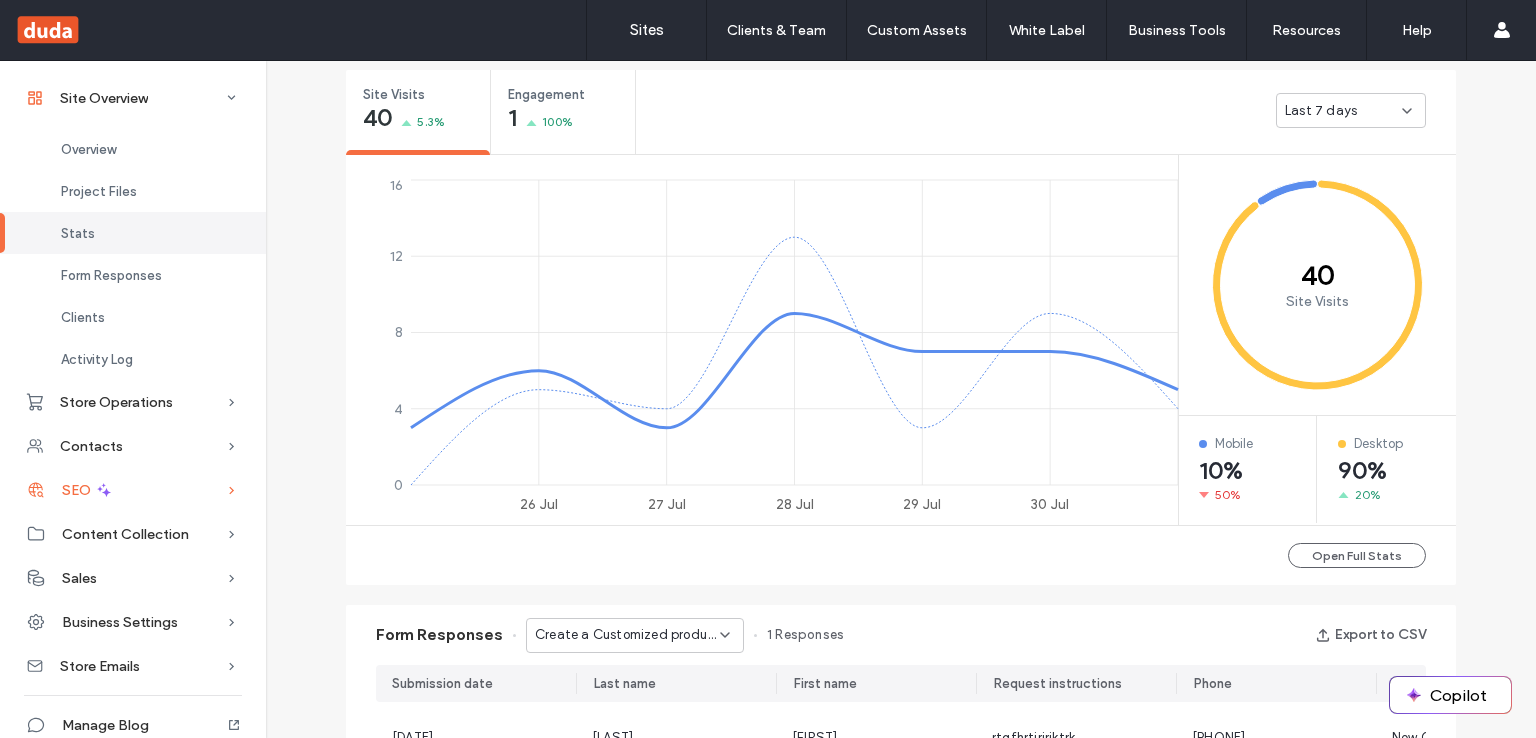 click 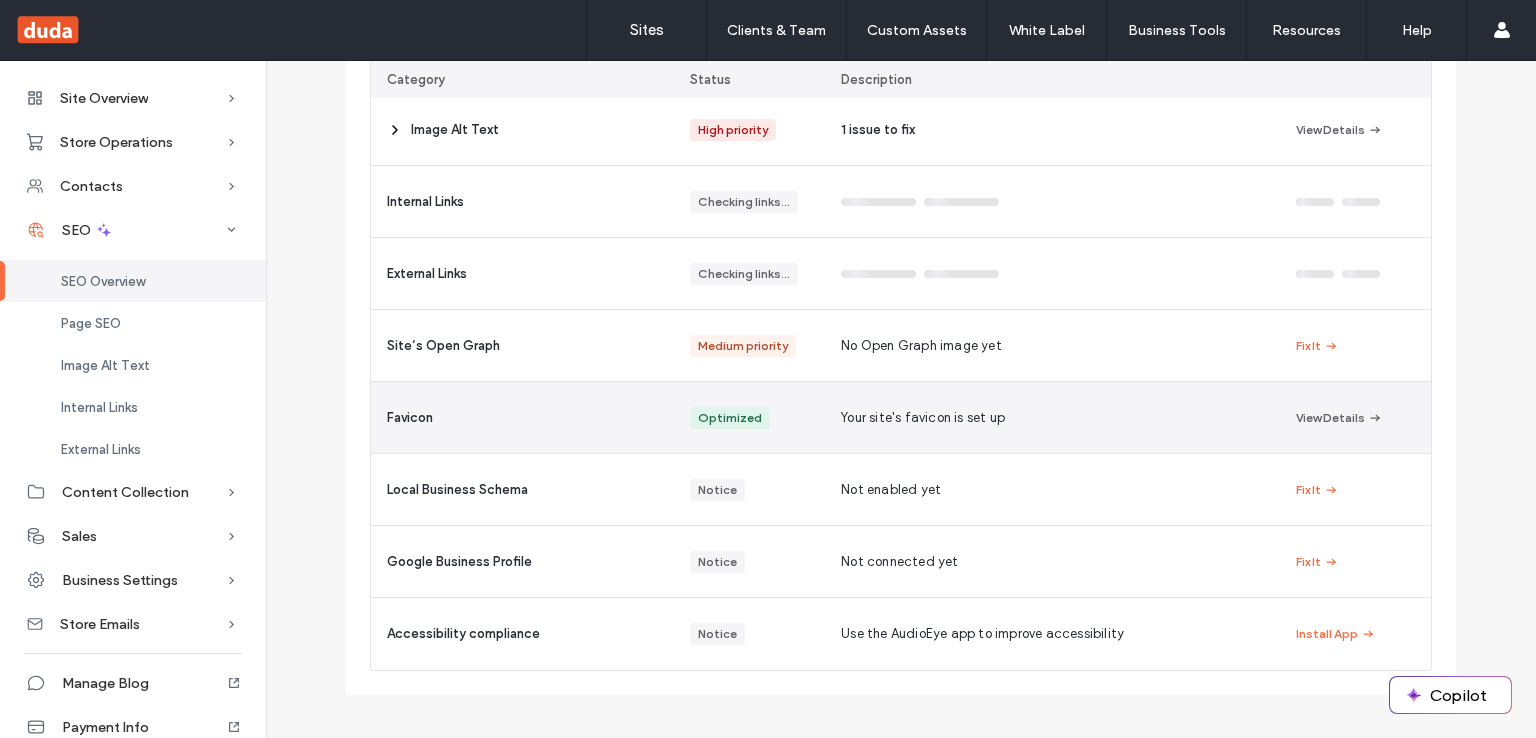 scroll, scrollTop: 296, scrollLeft: 0, axis: vertical 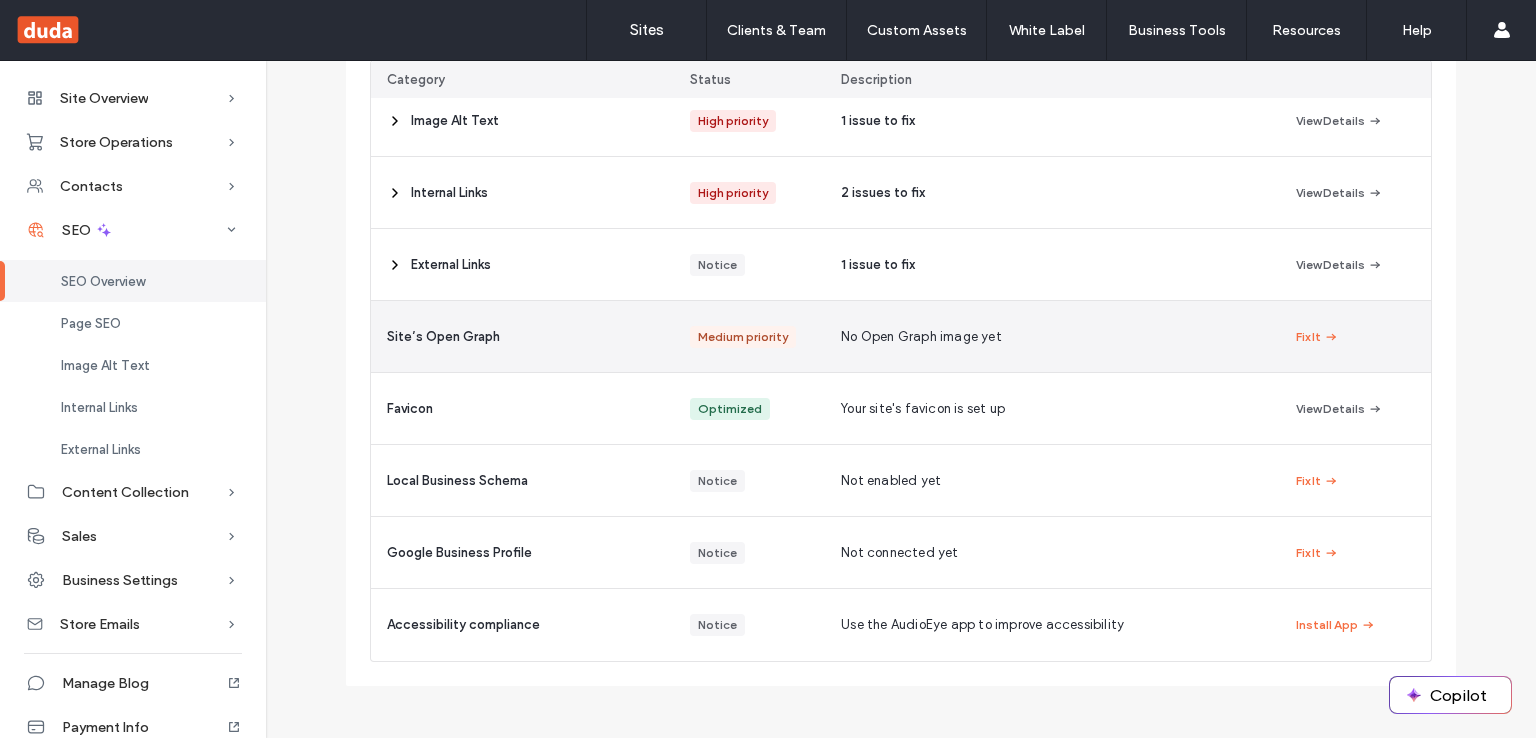 click on "Site’s Open Graph" at bounding box center [522, 336] 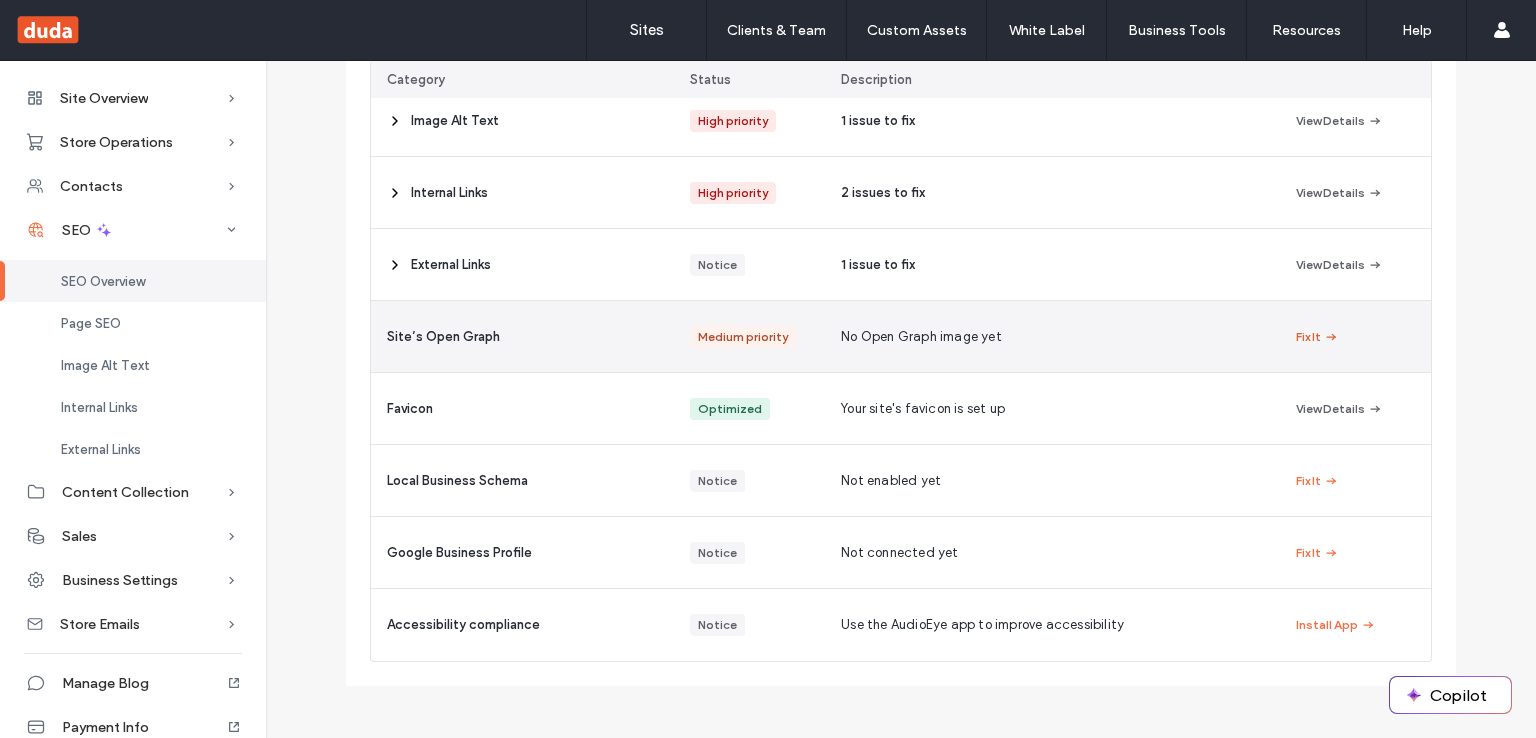 click on "Fix It" at bounding box center [1317, 337] 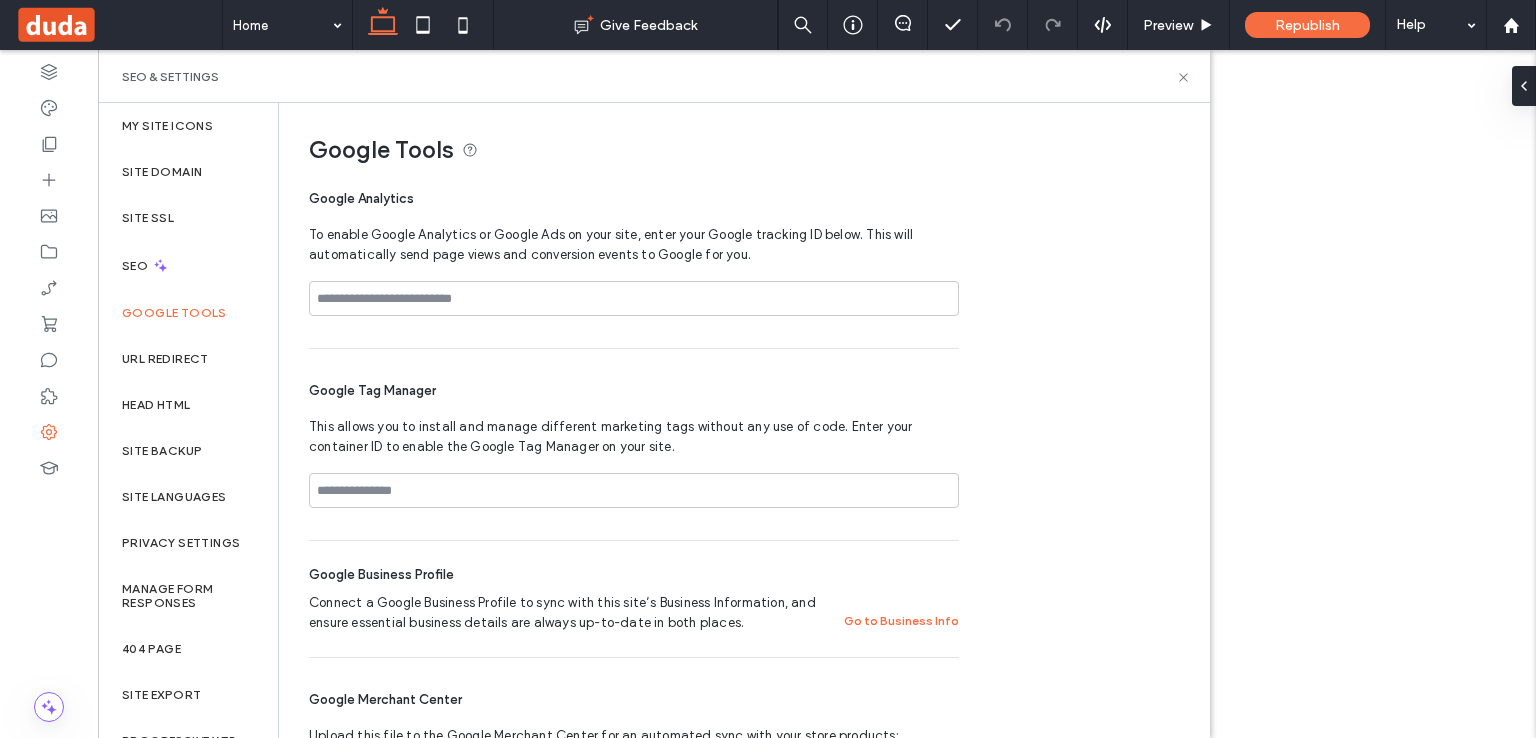 scroll, scrollTop: 0, scrollLeft: 0, axis: both 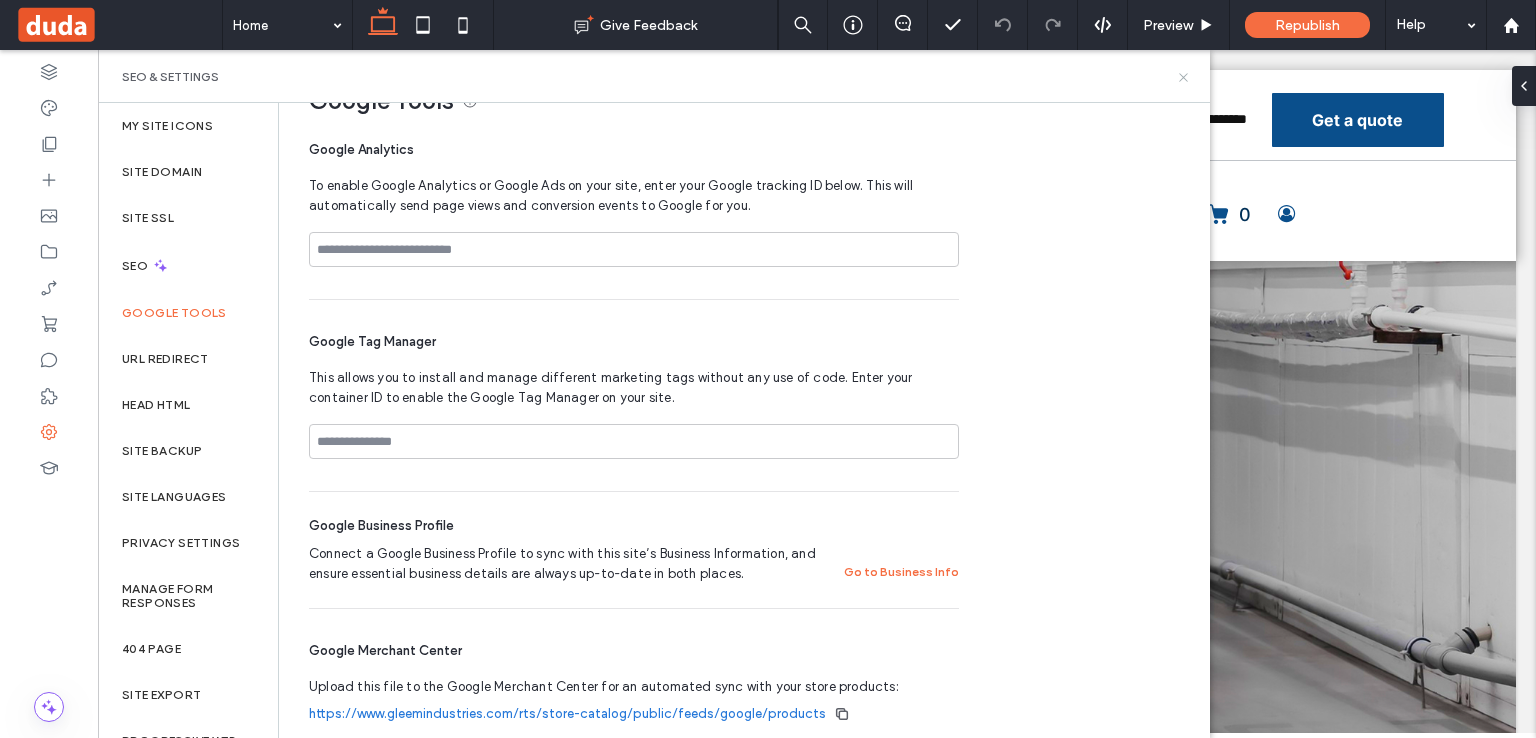 click 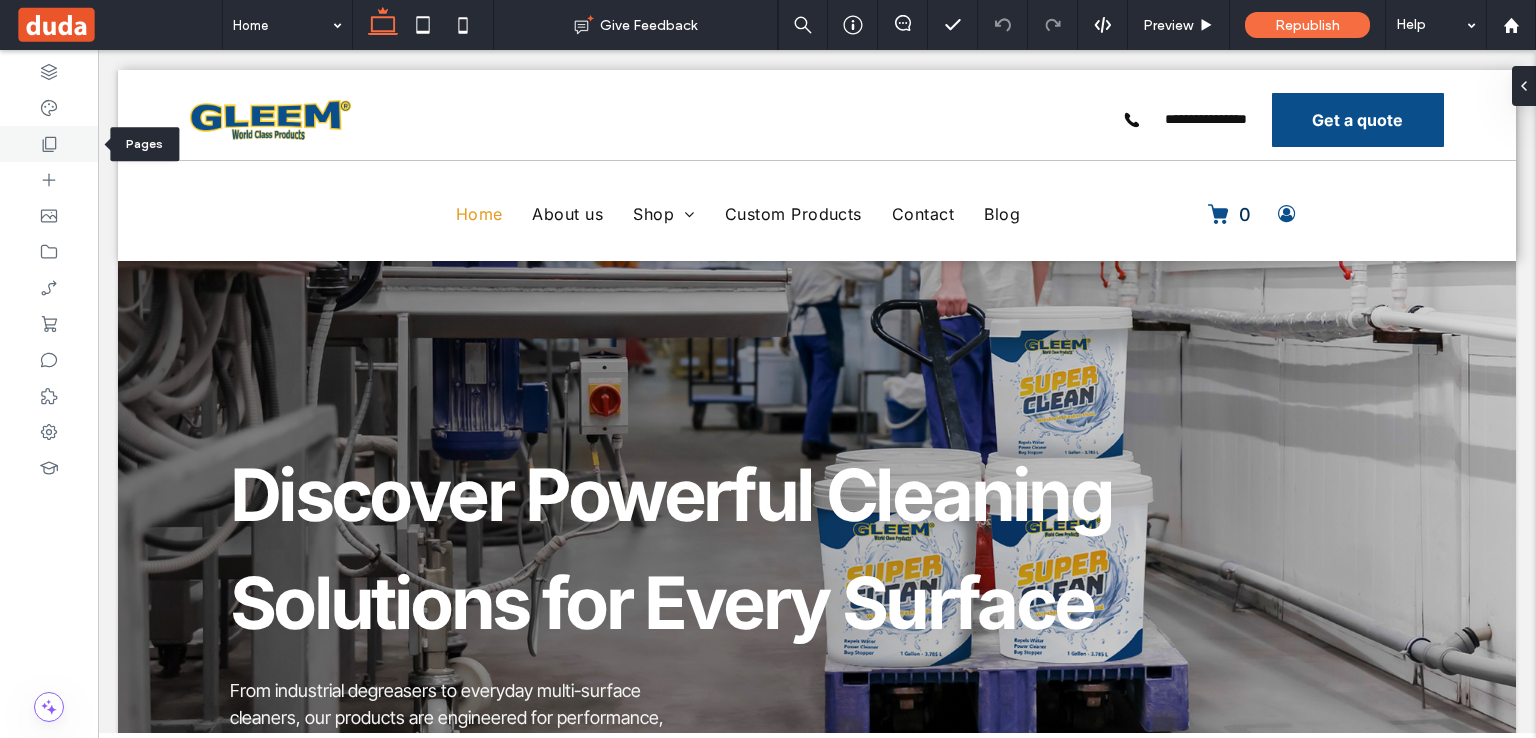 click 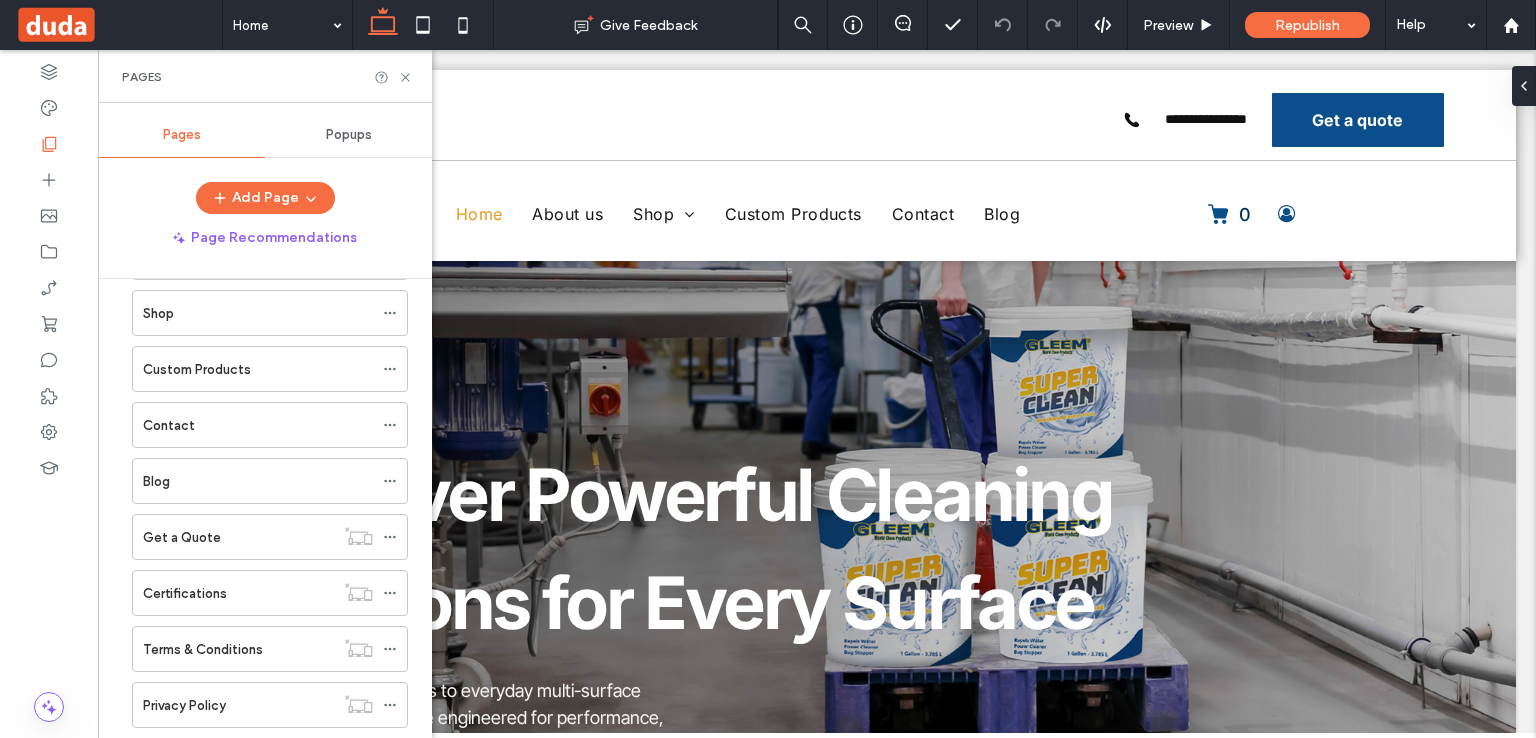 scroll, scrollTop: 0, scrollLeft: 0, axis: both 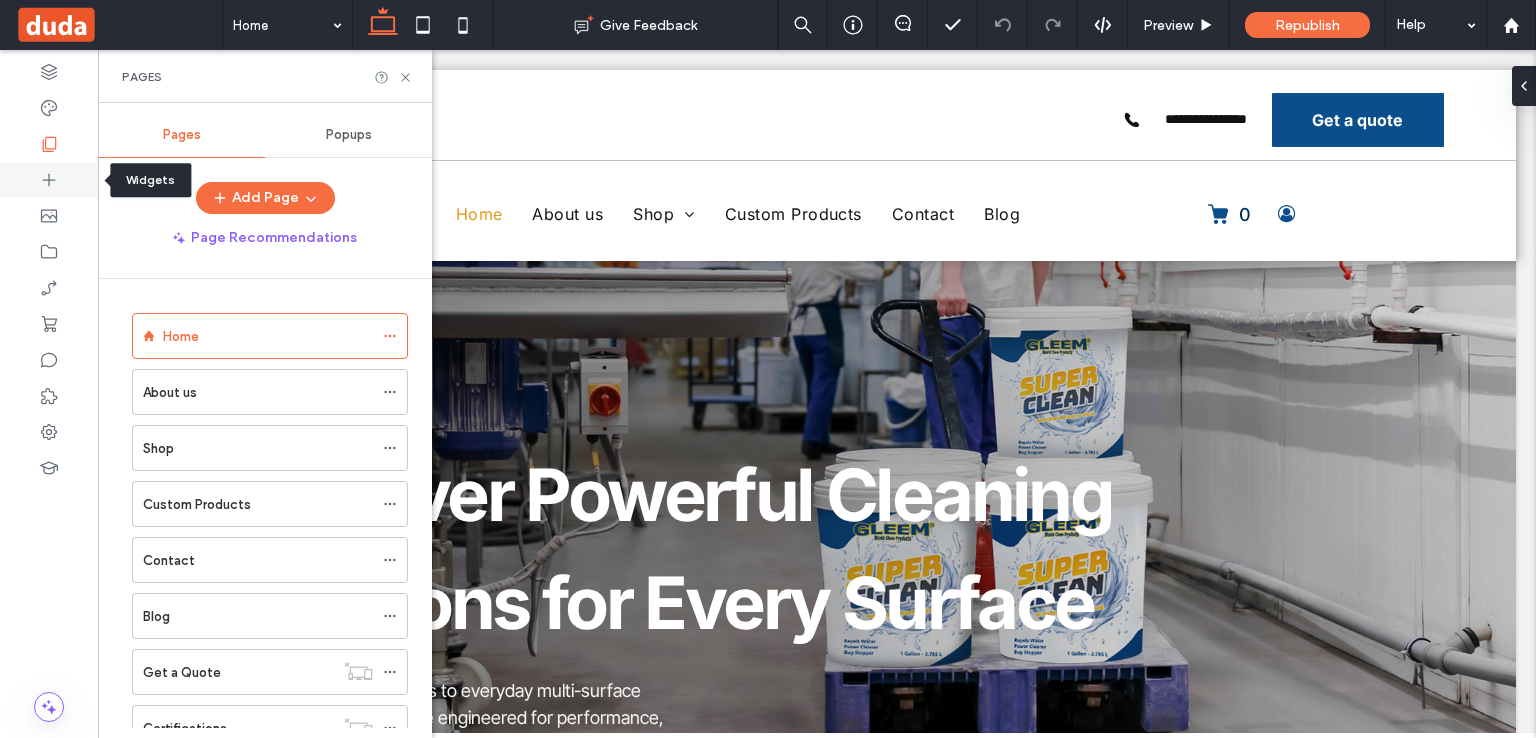 click 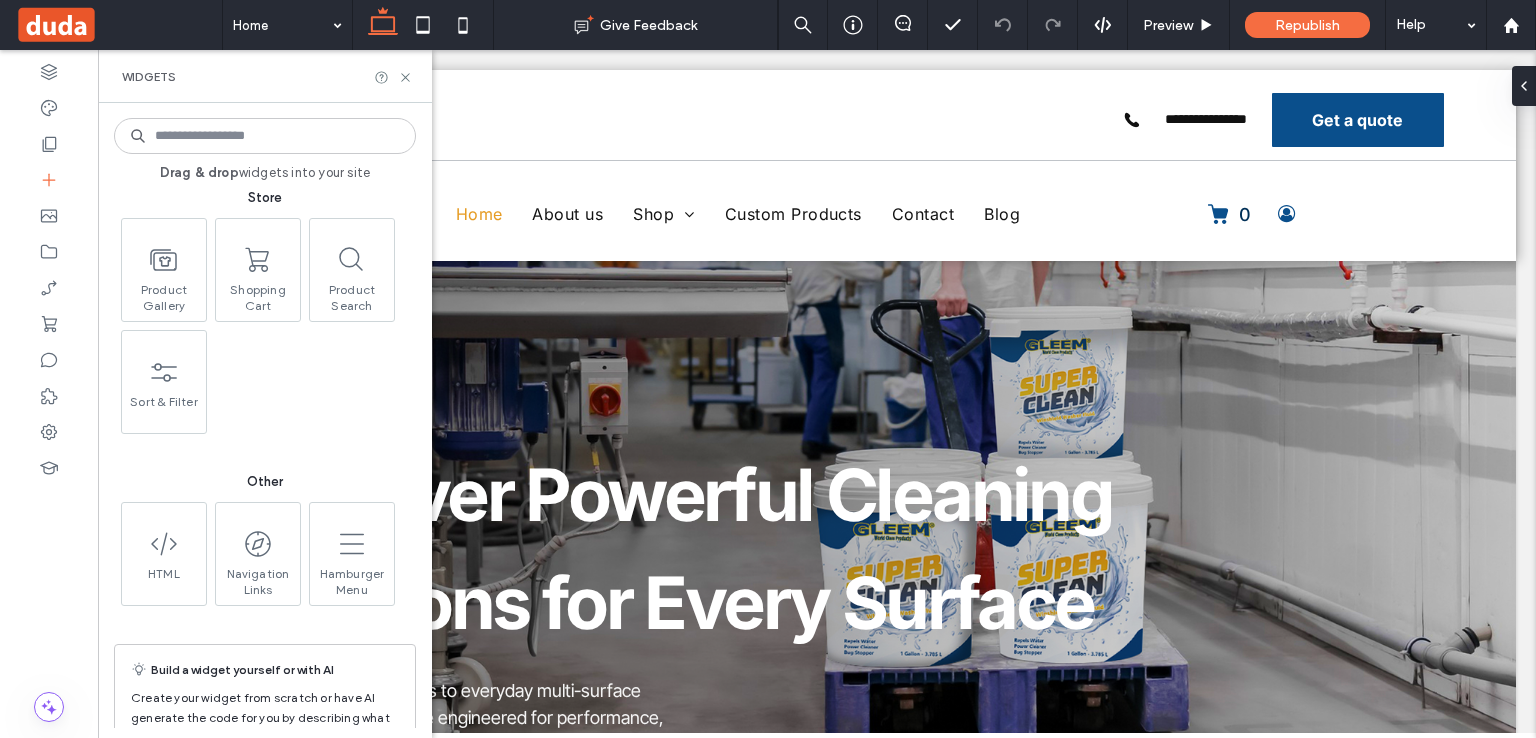 scroll, scrollTop: 3395, scrollLeft: 0, axis: vertical 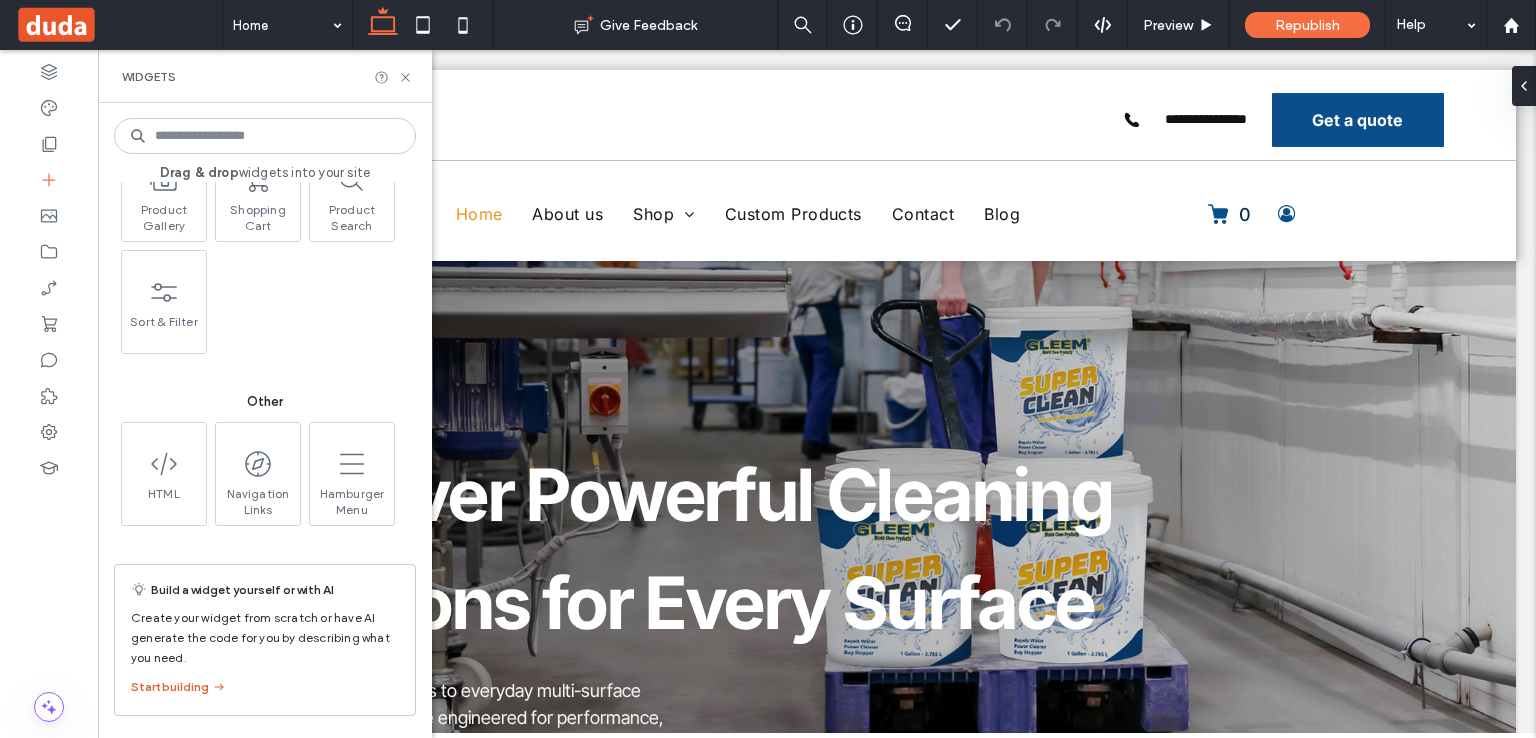 click on "Start building" at bounding box center [179, 687] 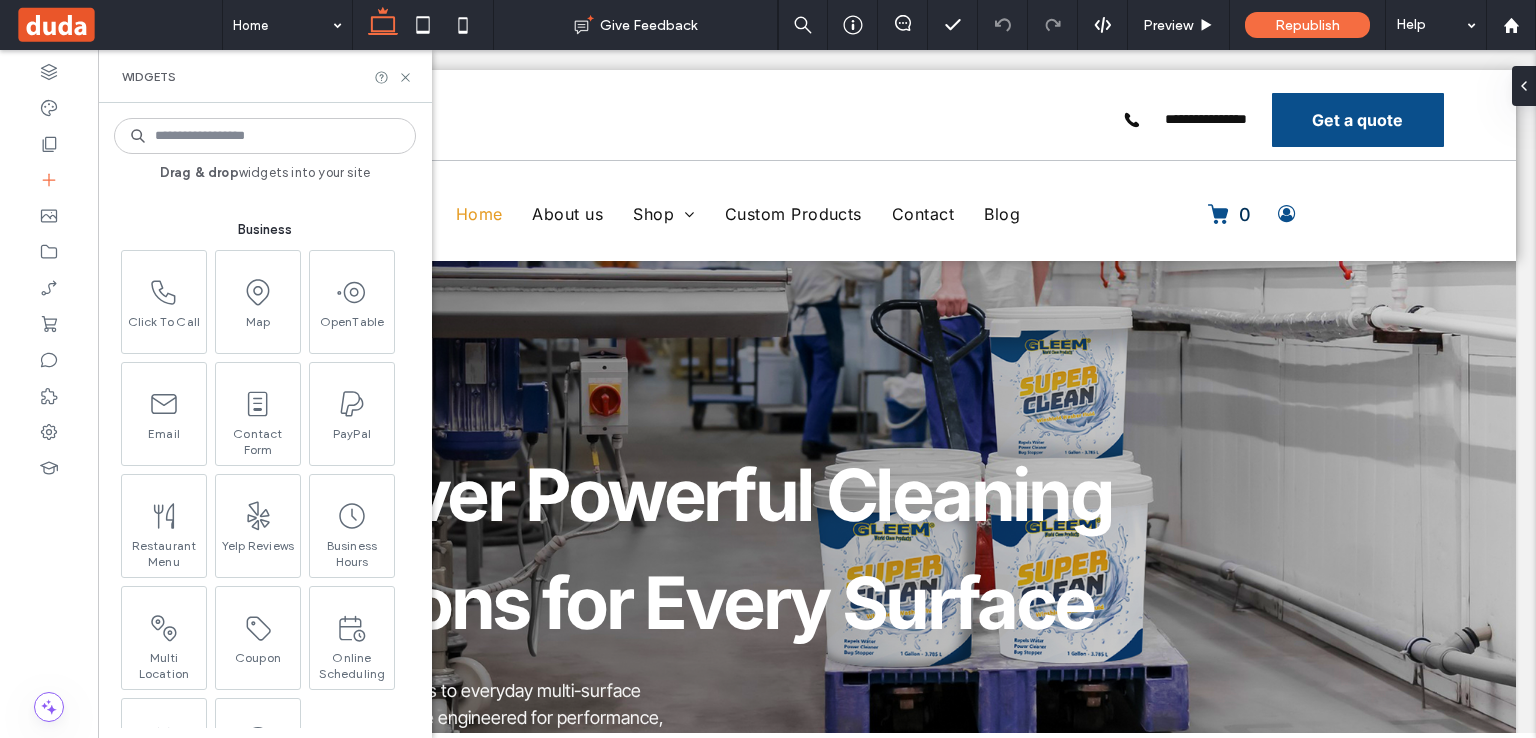 scroll, scrollTop: 2081, scrollLeft: 0, axis: vertical 